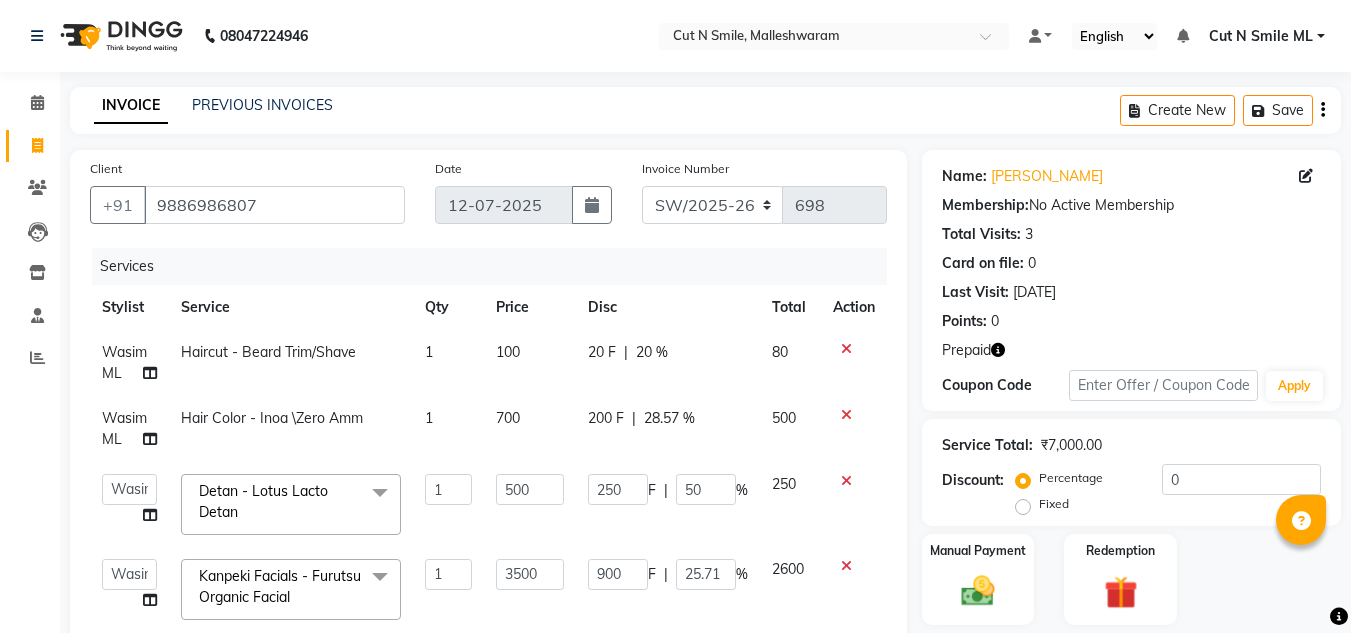 select on "7226" 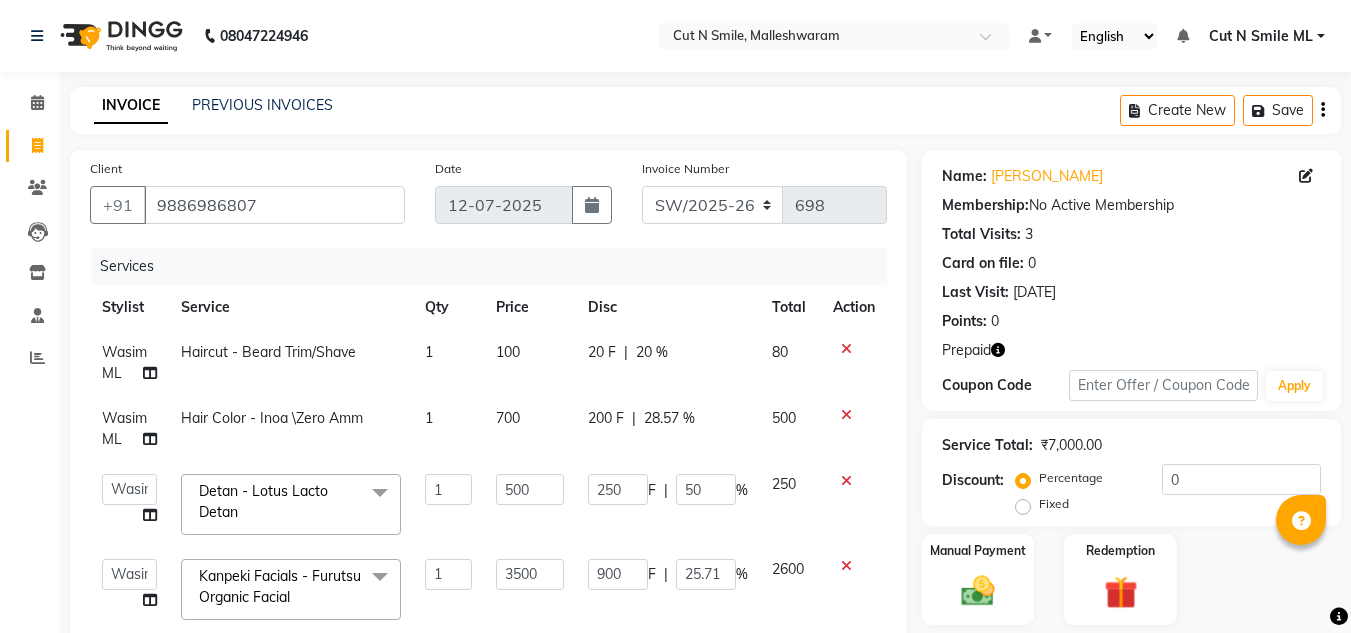 select on "60591" 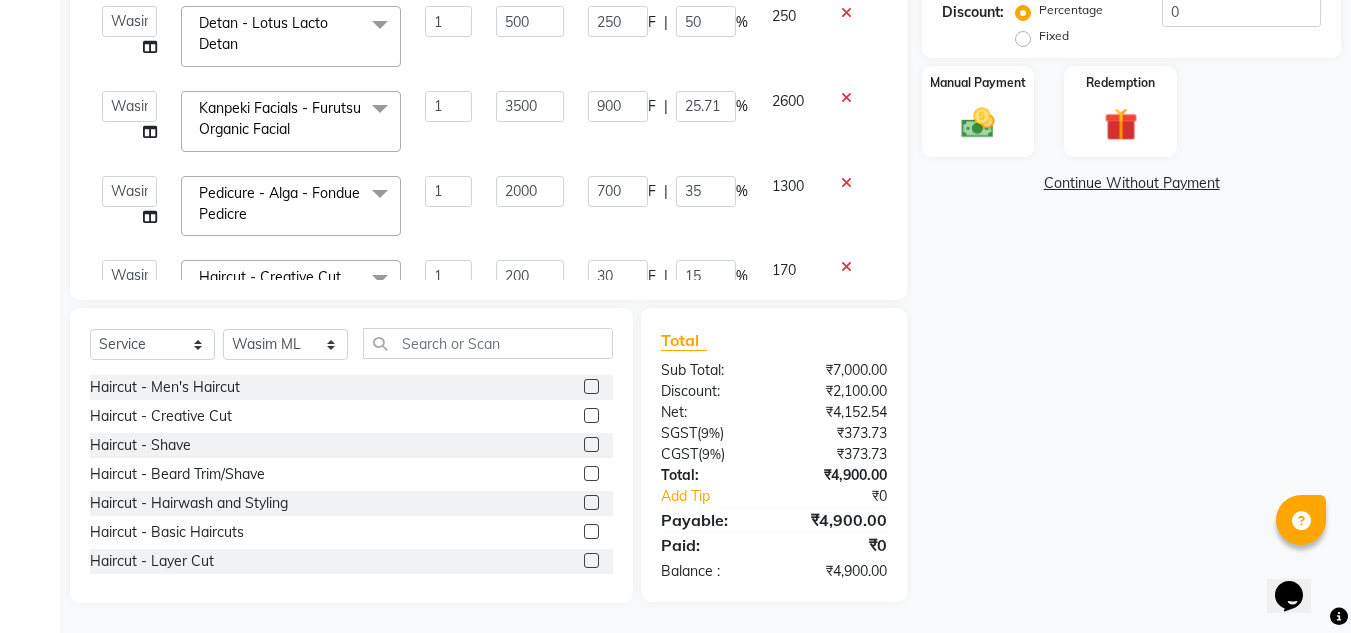 scroll, scrollTop: 0, scrollLeft: 0, axis: both 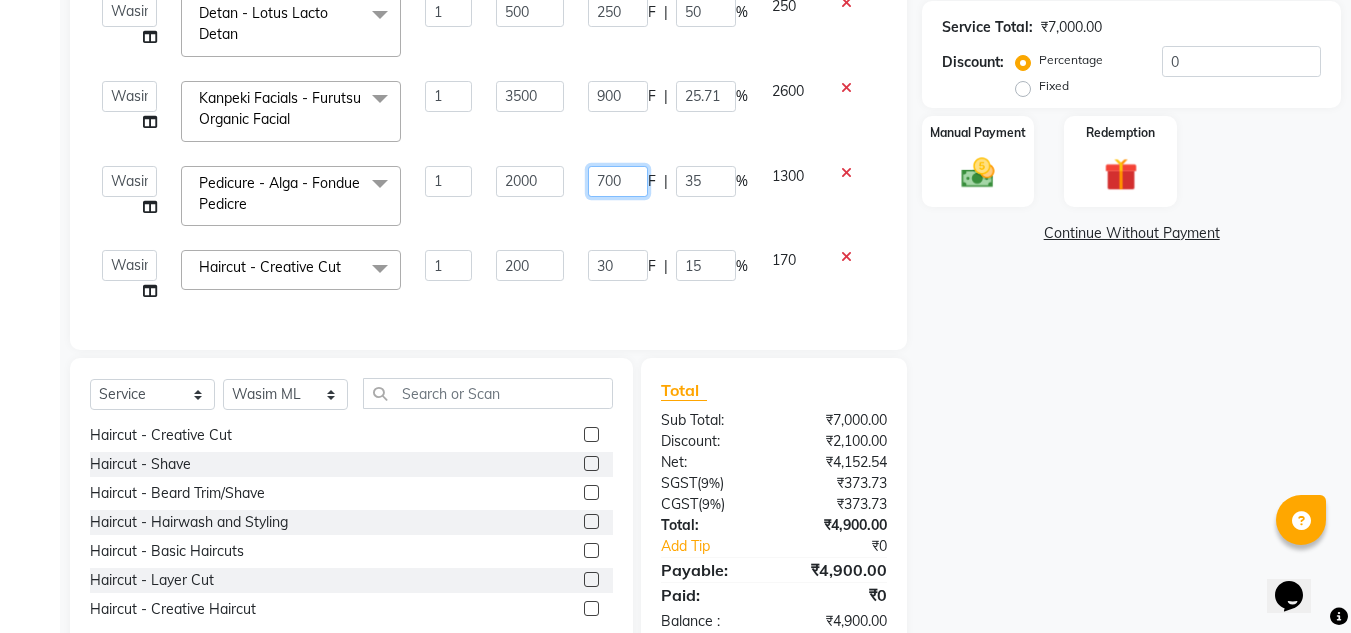click on "700" 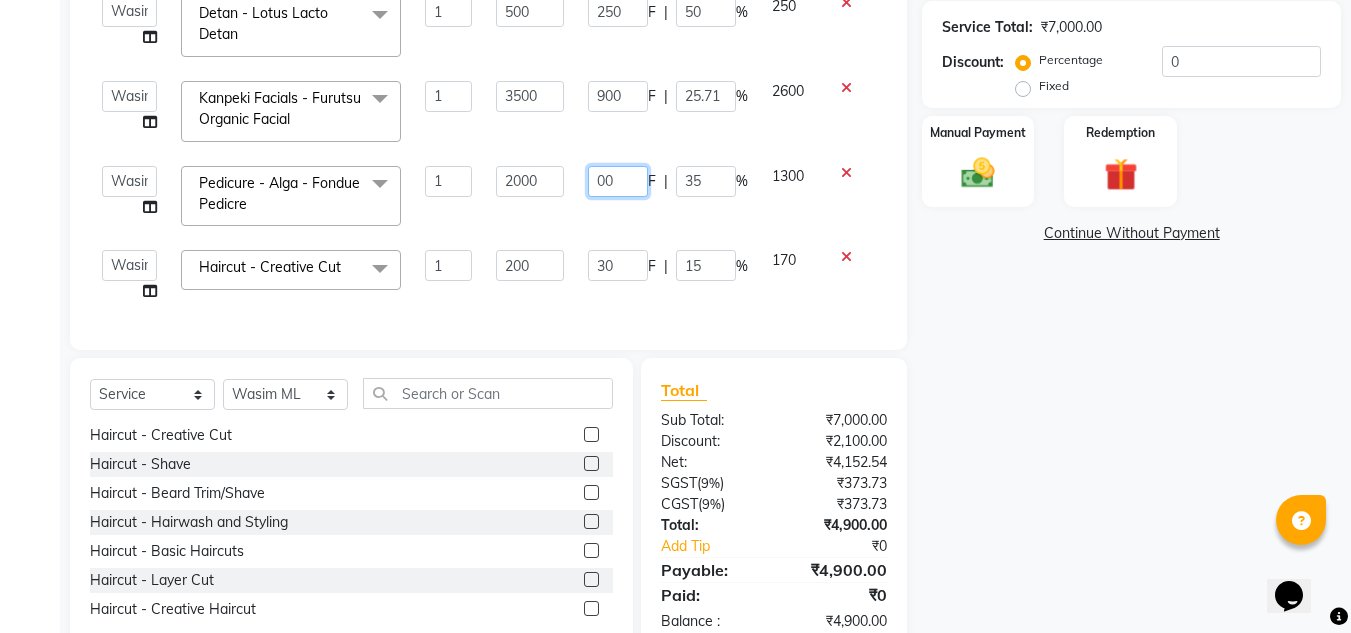 type on "800" 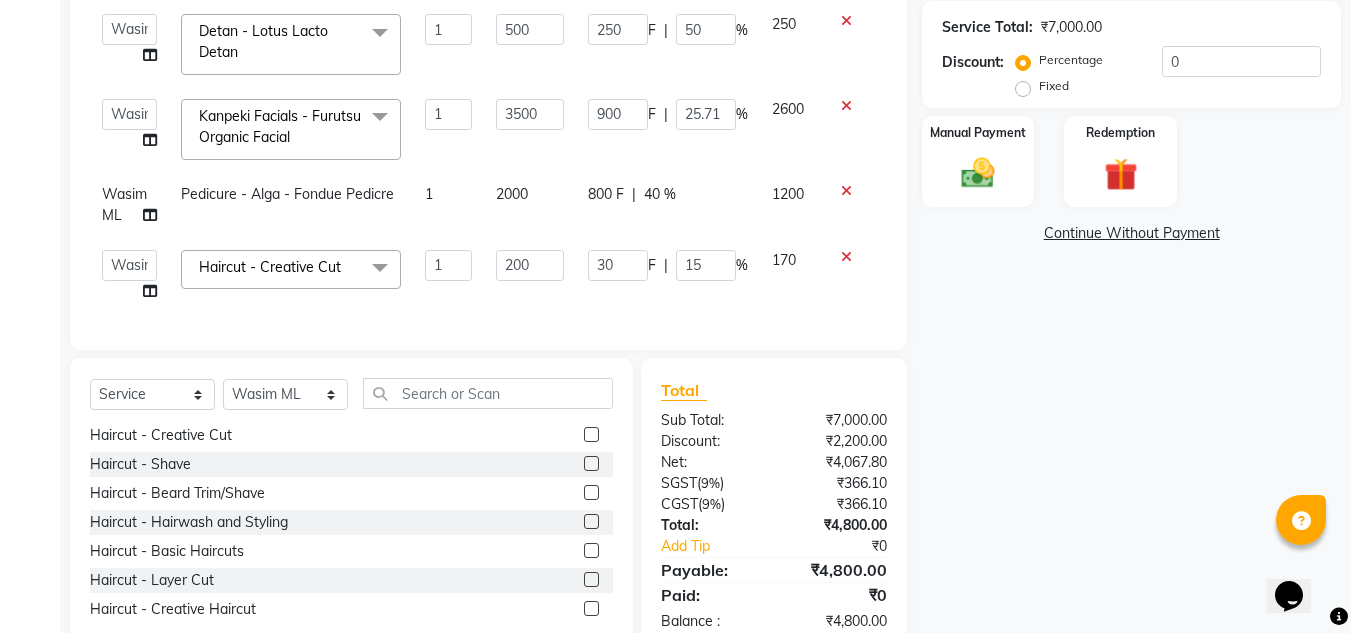 click on "800 F | 40 %" 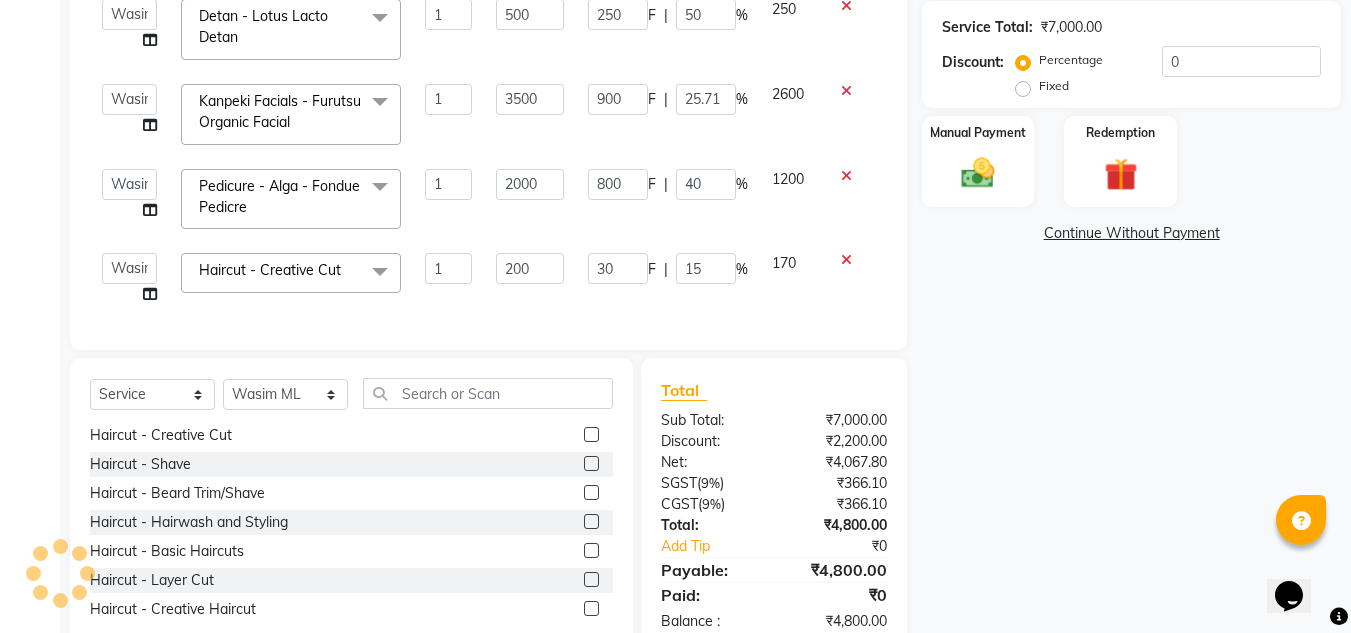 scroll, scrollTop: 75, scrollLeft: 0, axis: vertical 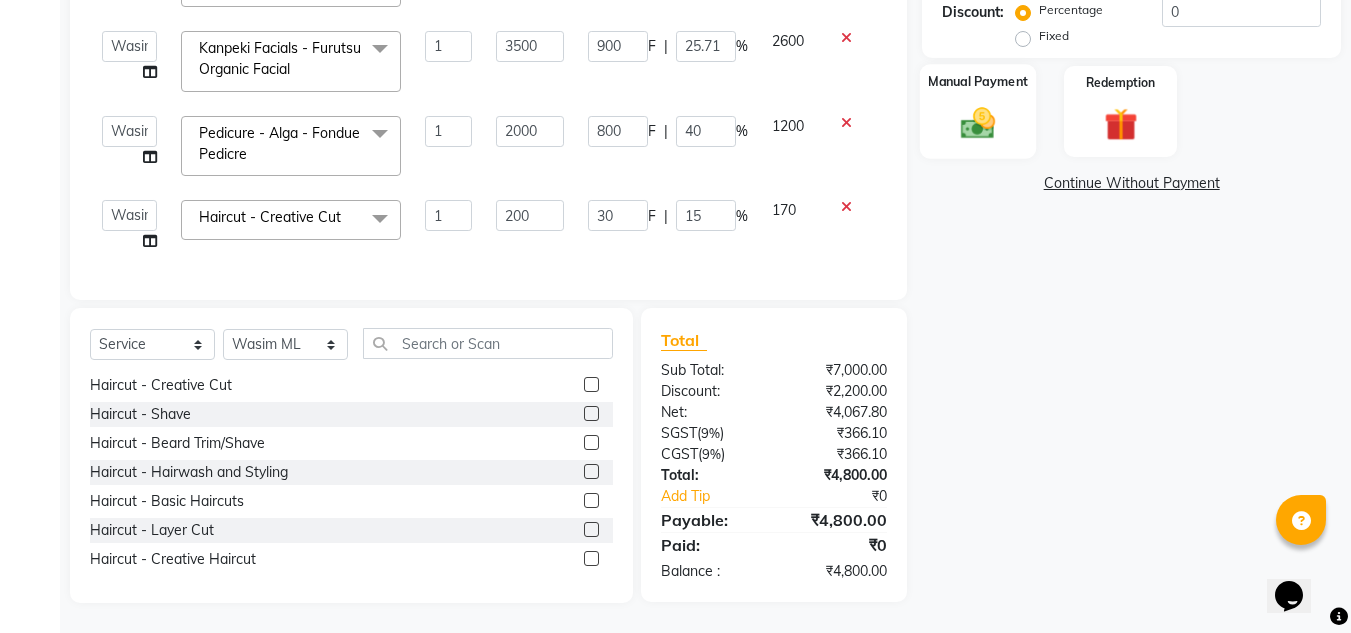 click on "Manual Payment" 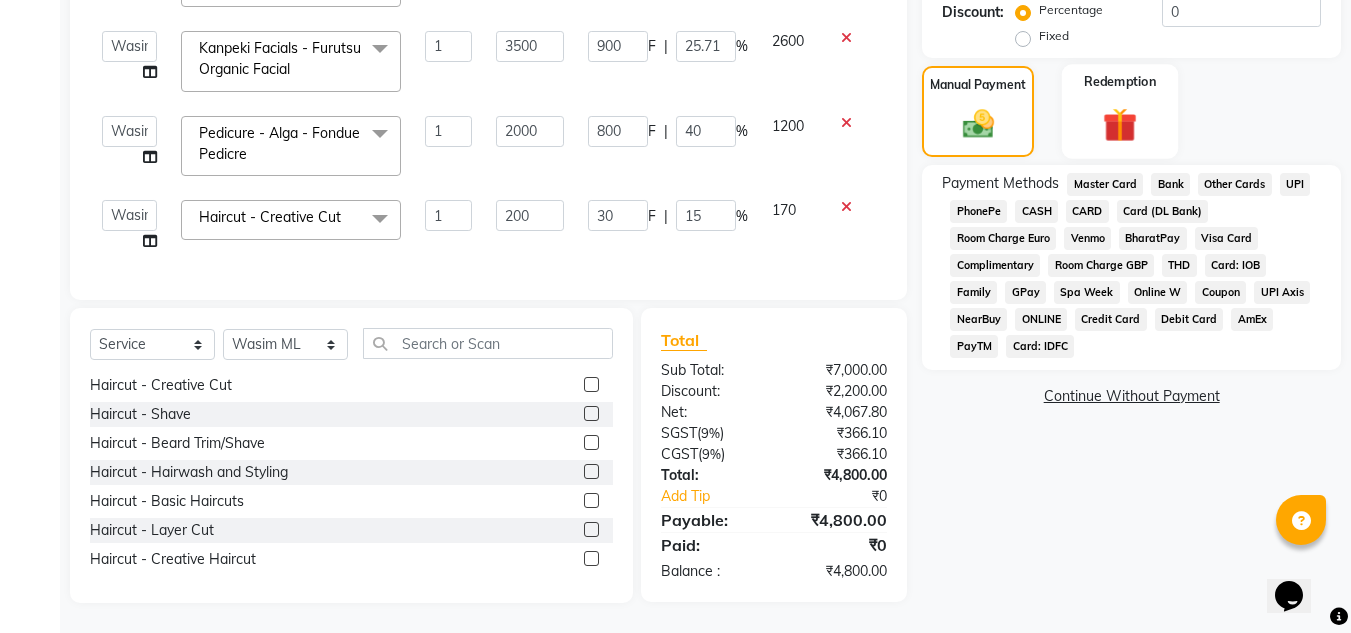 click 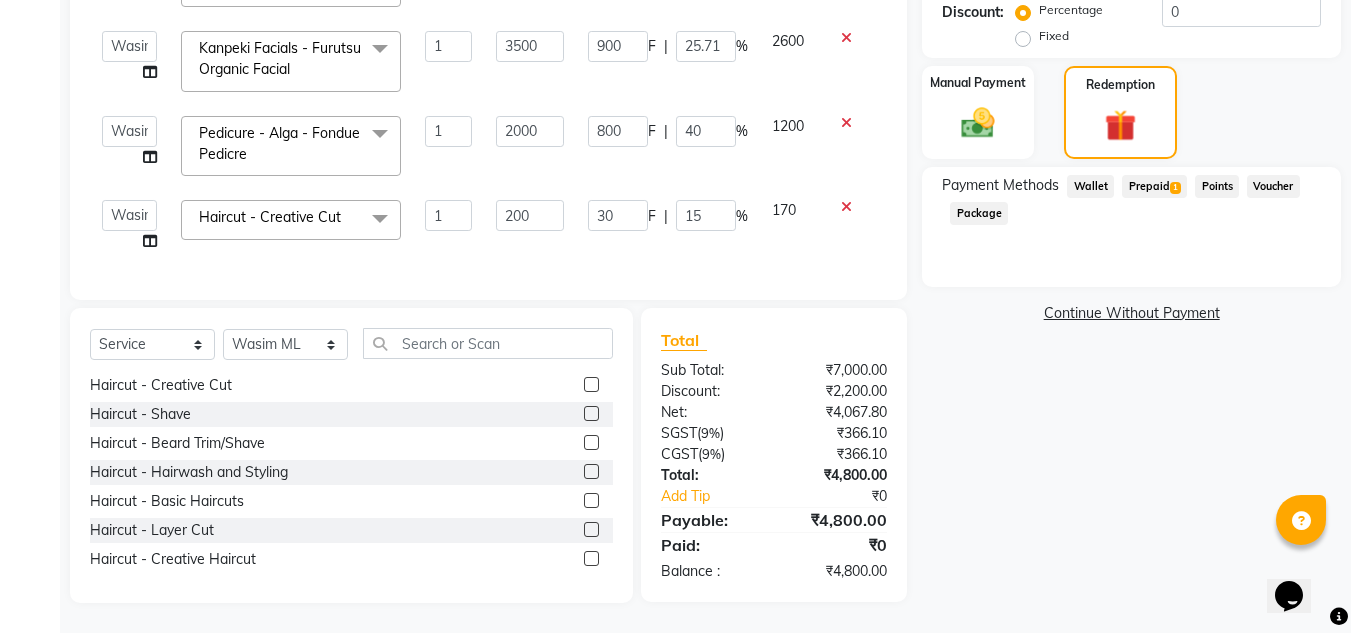click on "Prepaid  1" 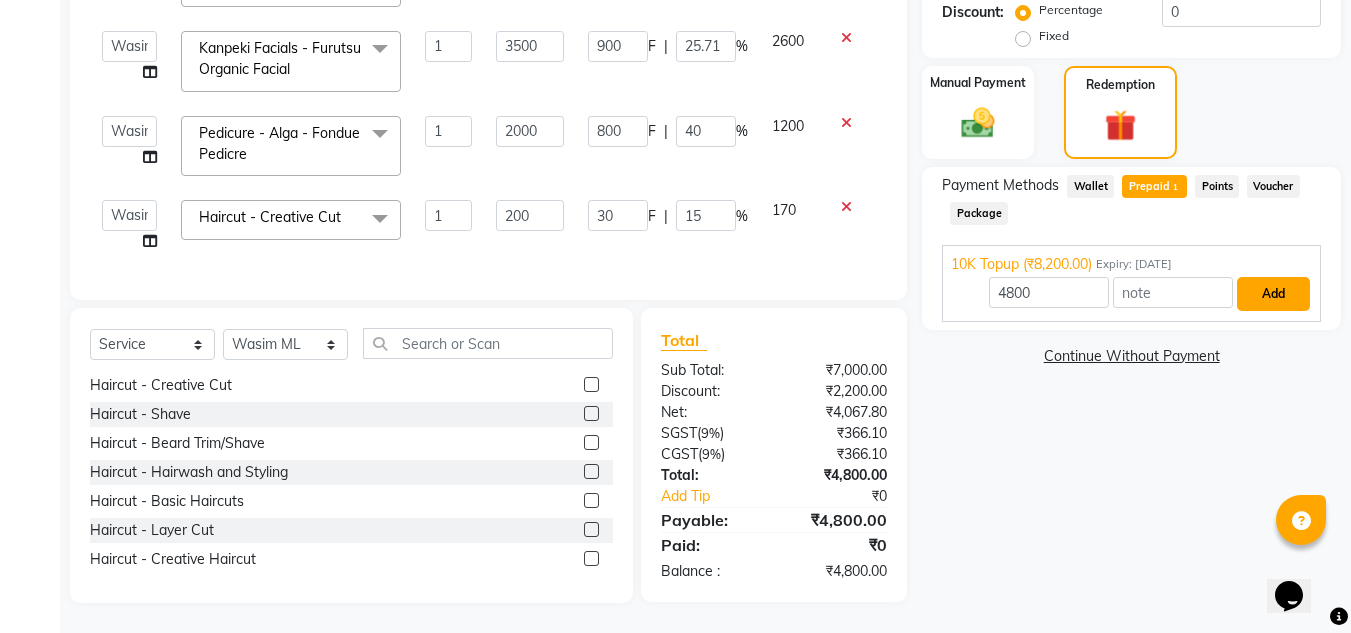click on "Add" at bounding box center [1273, 294] 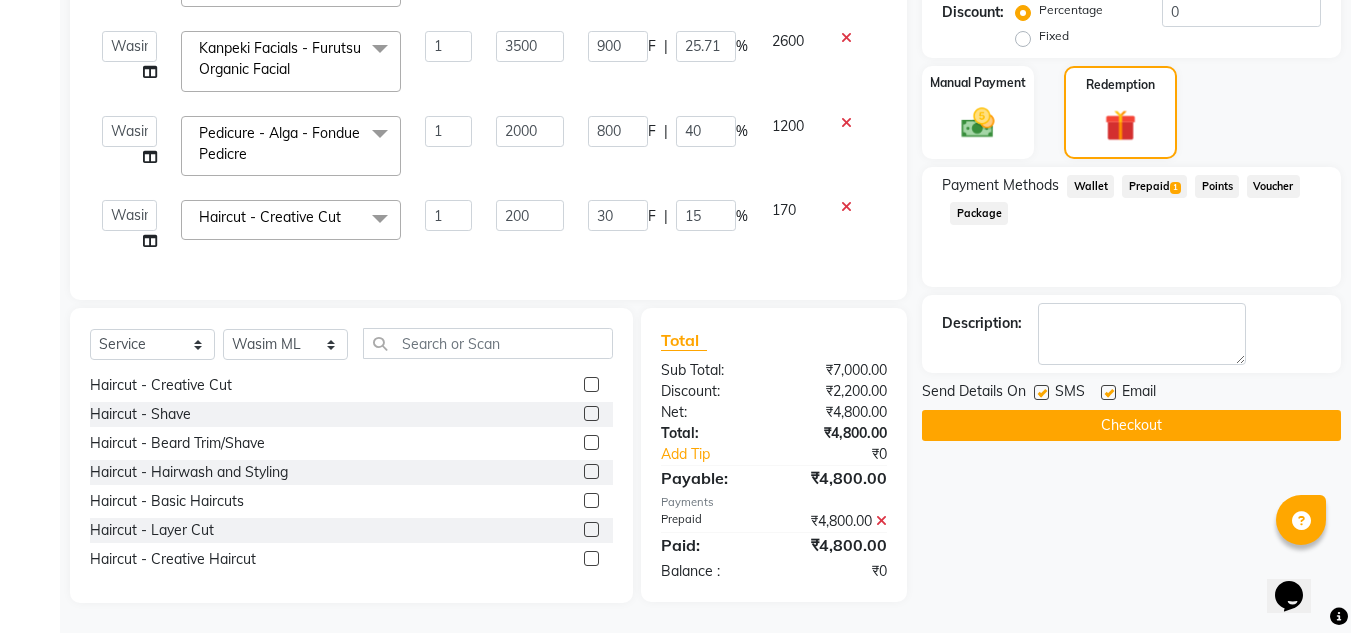 click on "Checkout" 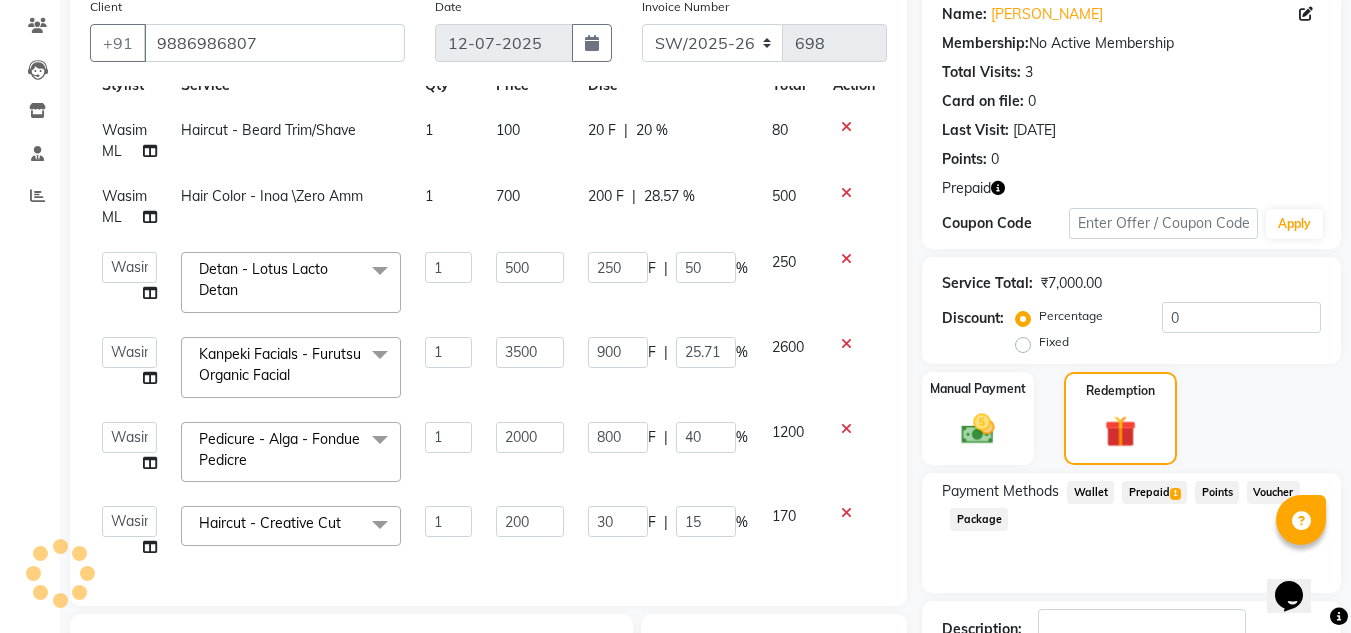 scroll, scrollTop: 19, scrollLeft: 0, axis: vertical 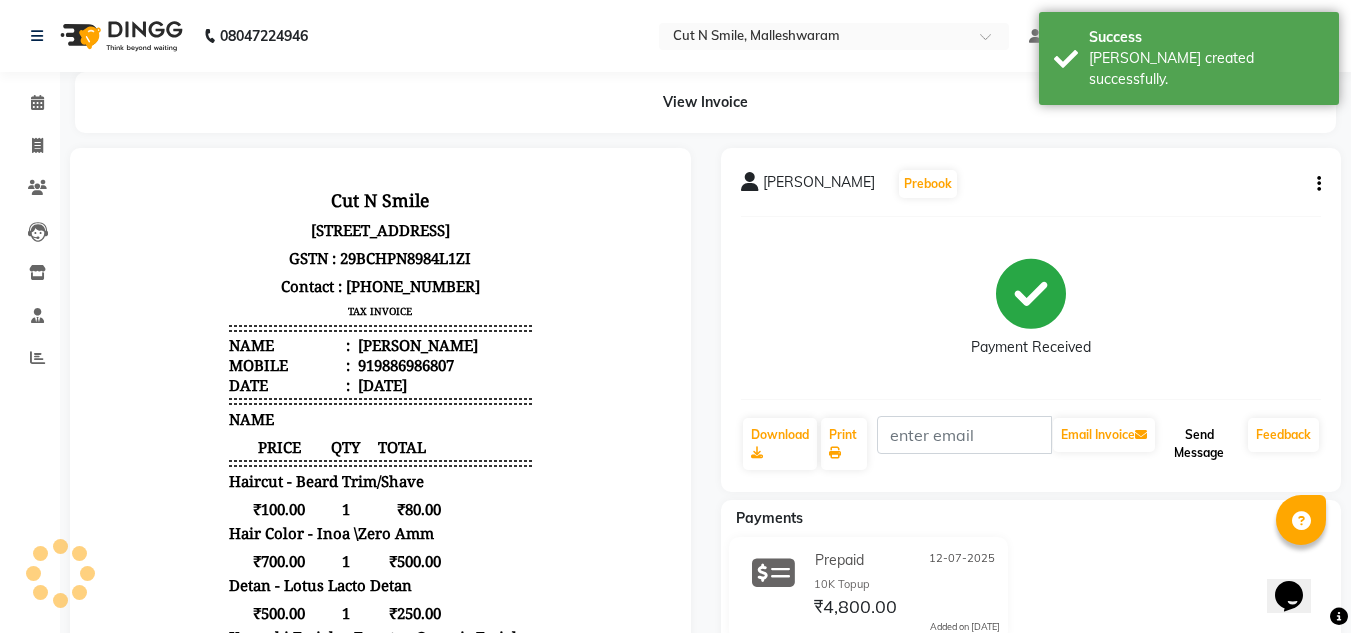 click on "Send Message" 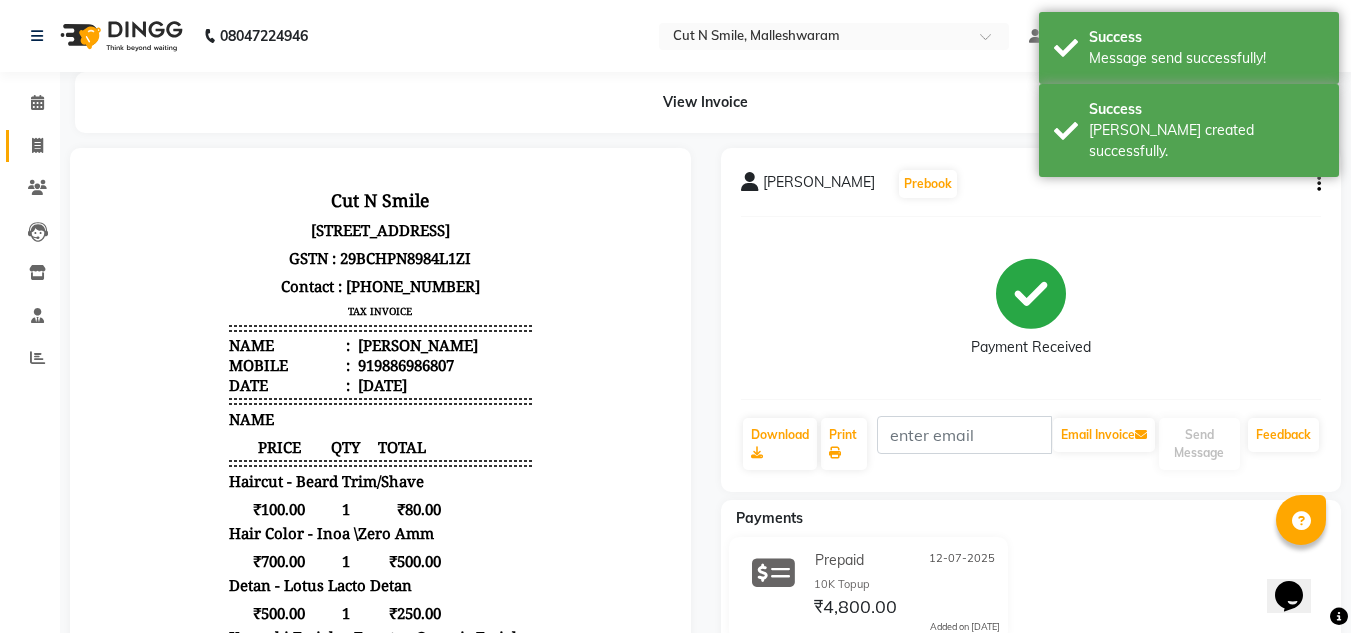 click on "Invoice" 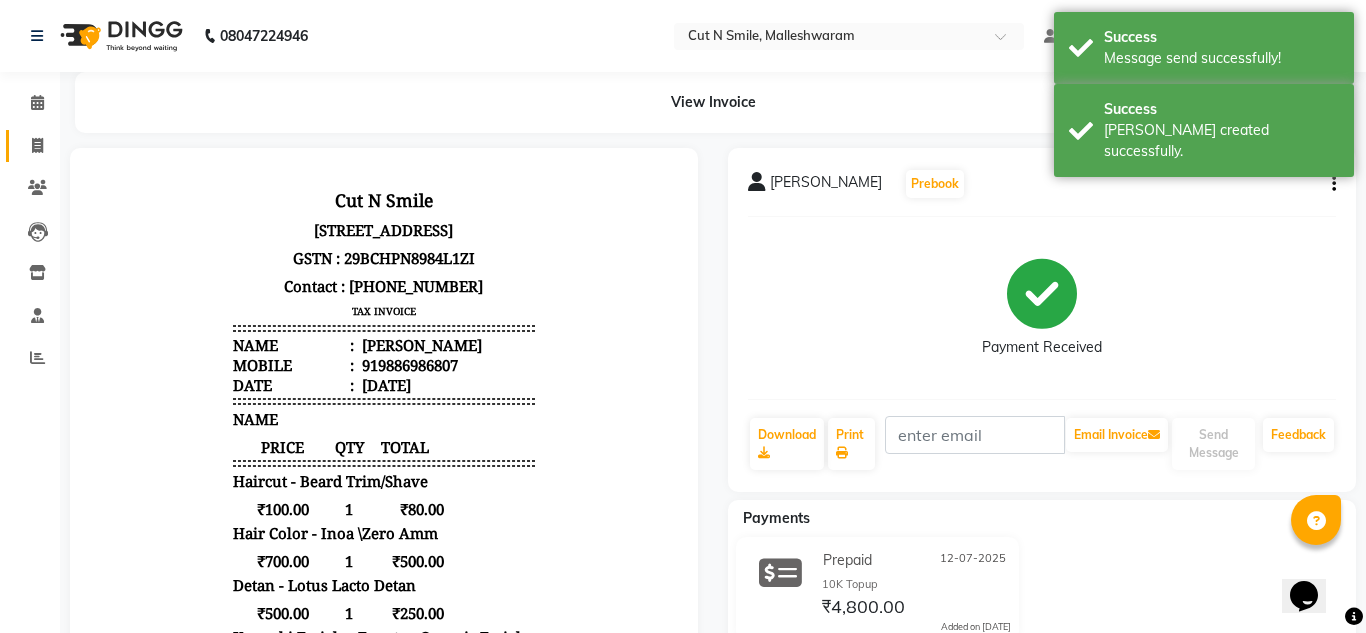 select on "service" 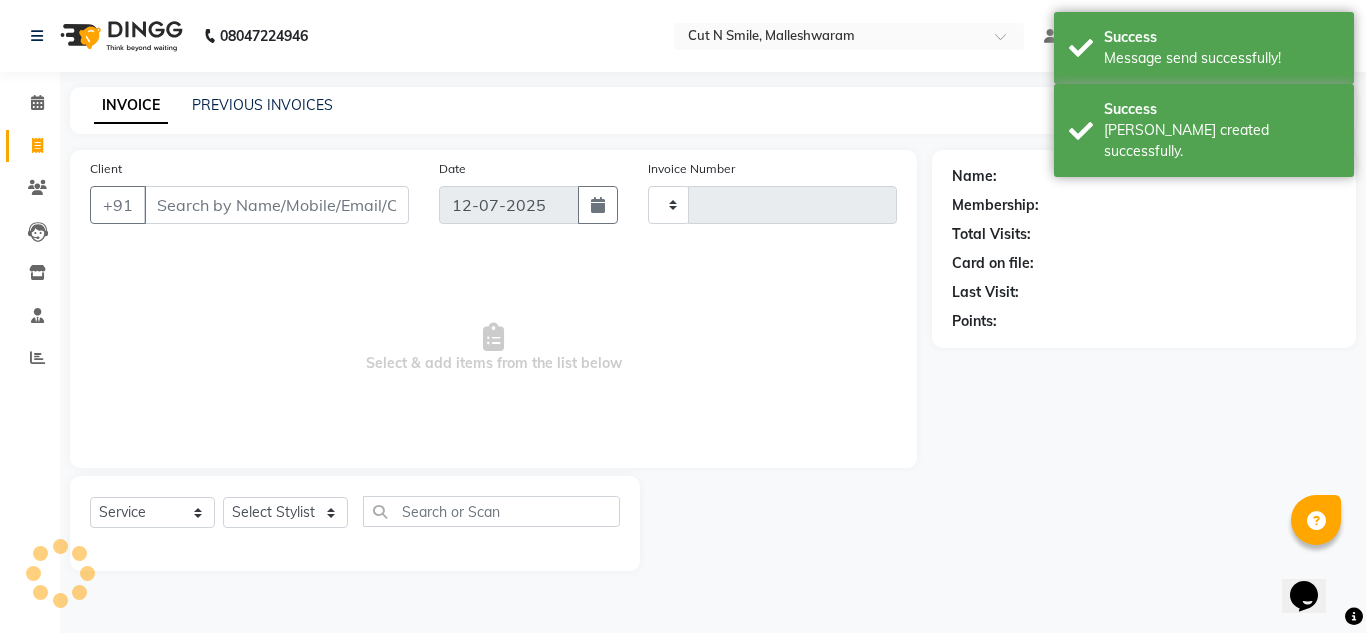 type on "152" 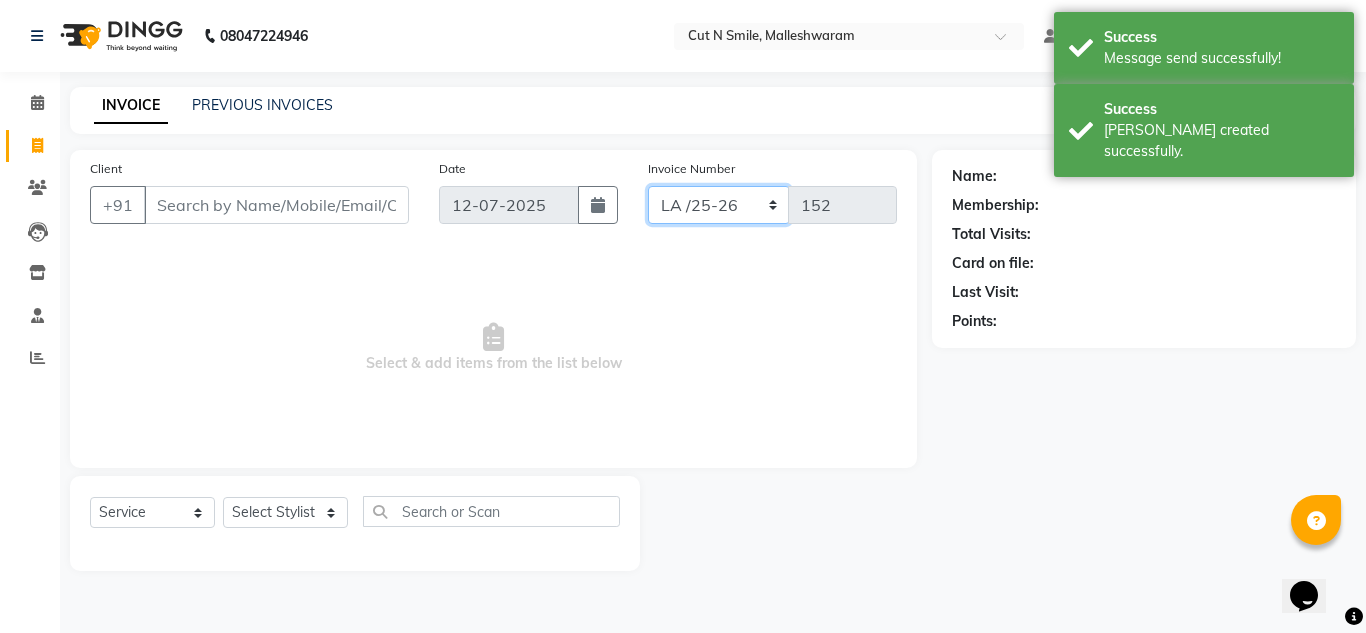click on "NW/25-26 SW/2025-26 NA/2025-26 VN/25-26 LA /25-26" 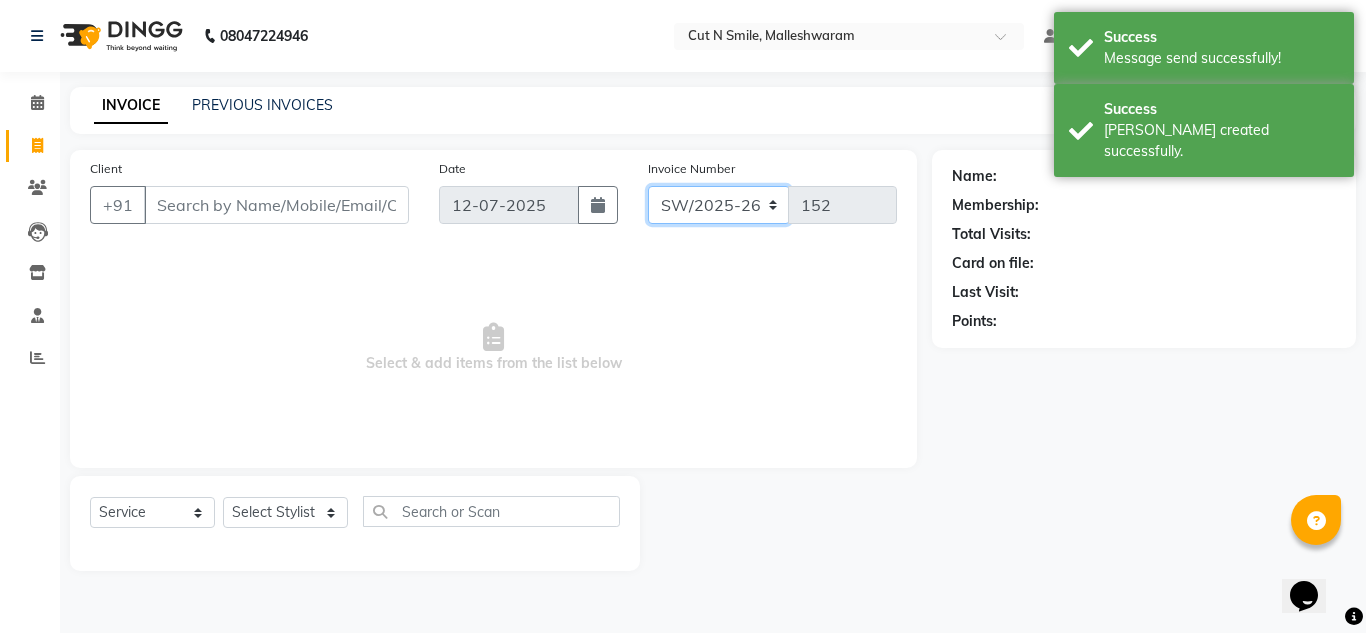 click on "NW/25-26 SW/2025-26 NA/2025-26 VN/25-26 LA /25-26" 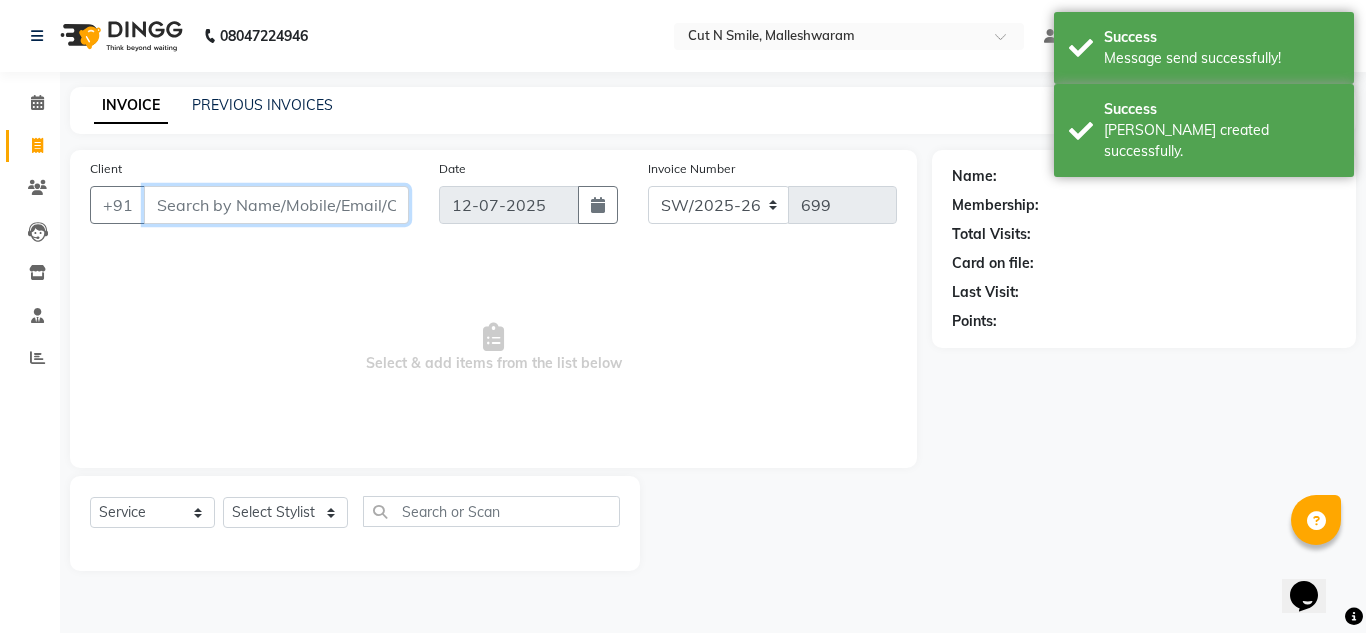 click on "Client" at bounding box center [276, 205] 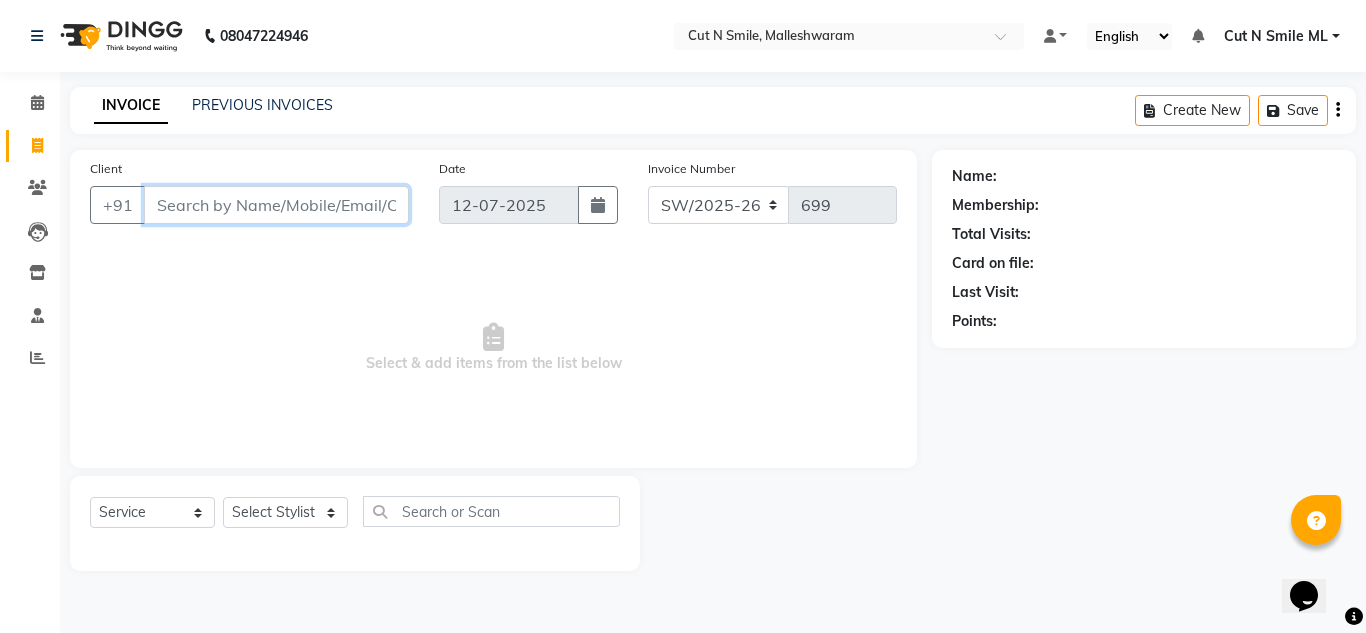 click on "Client" at bounding box center (276, 205) 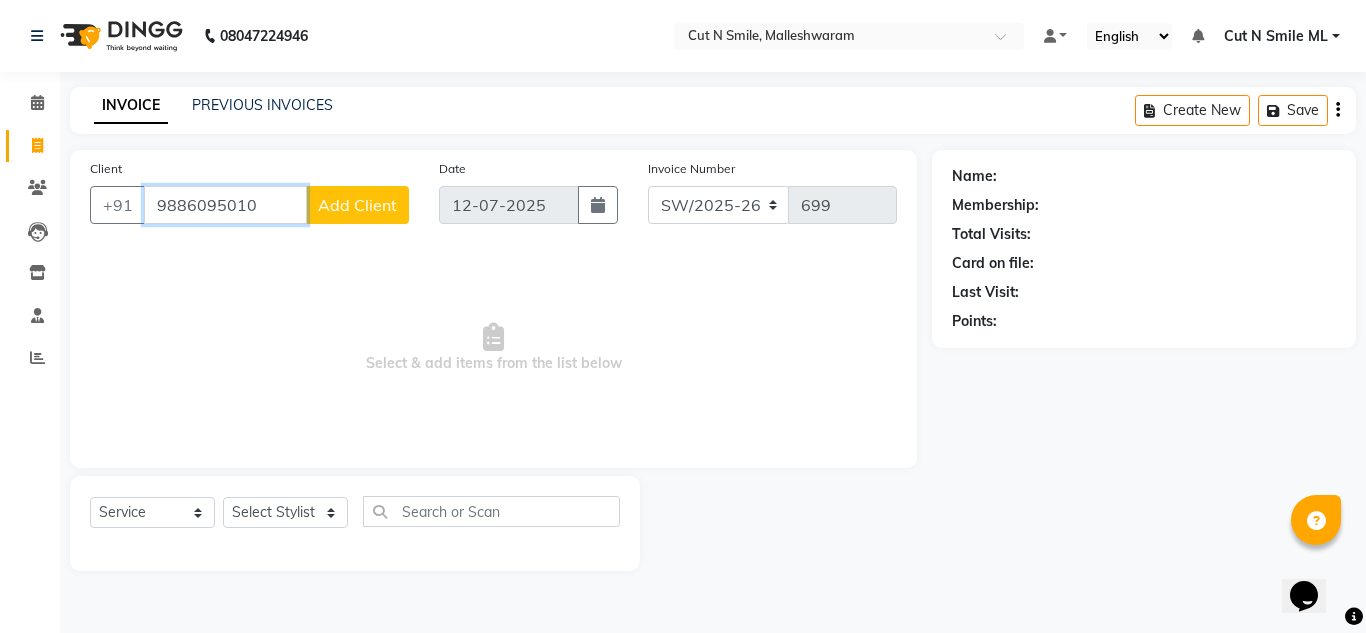 type on "9886095010" 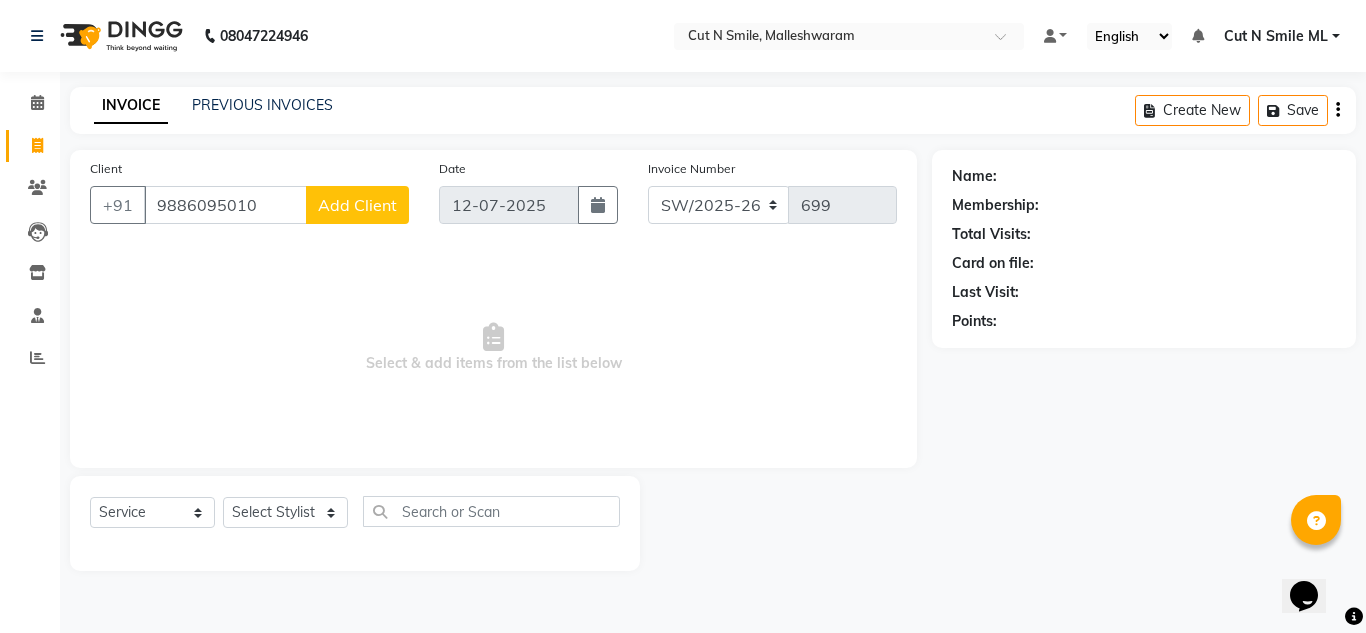 click on "Add Client" 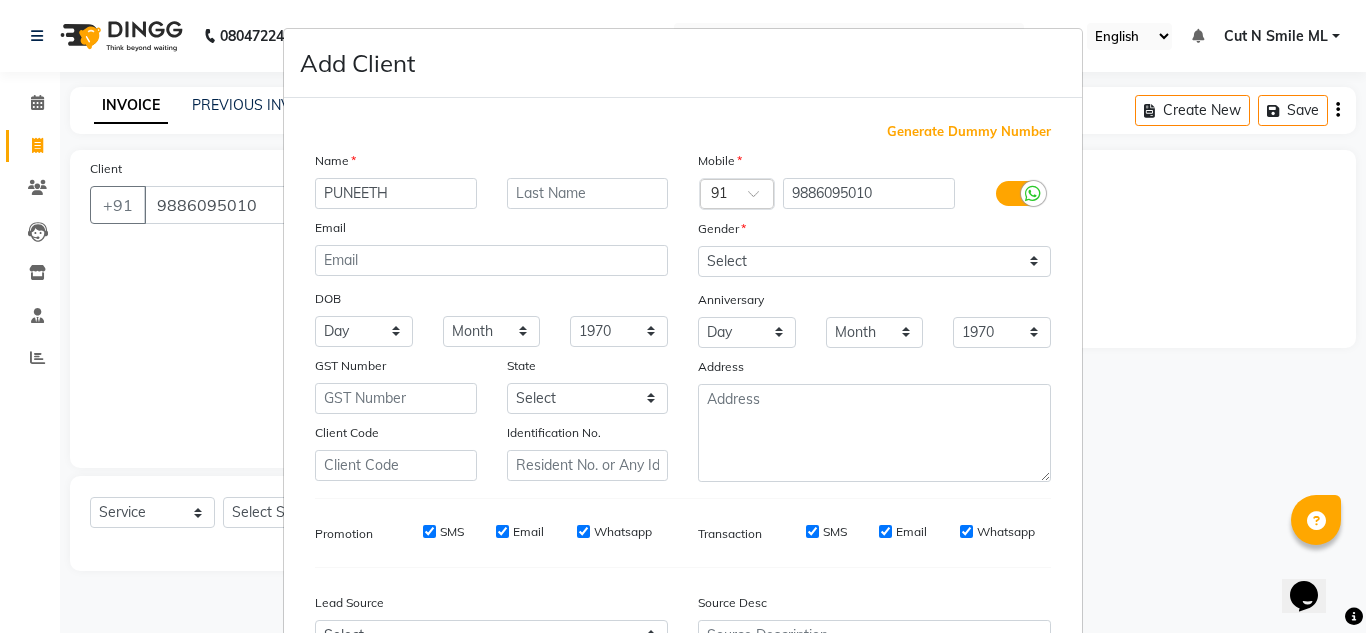 type on "PUNEETH" 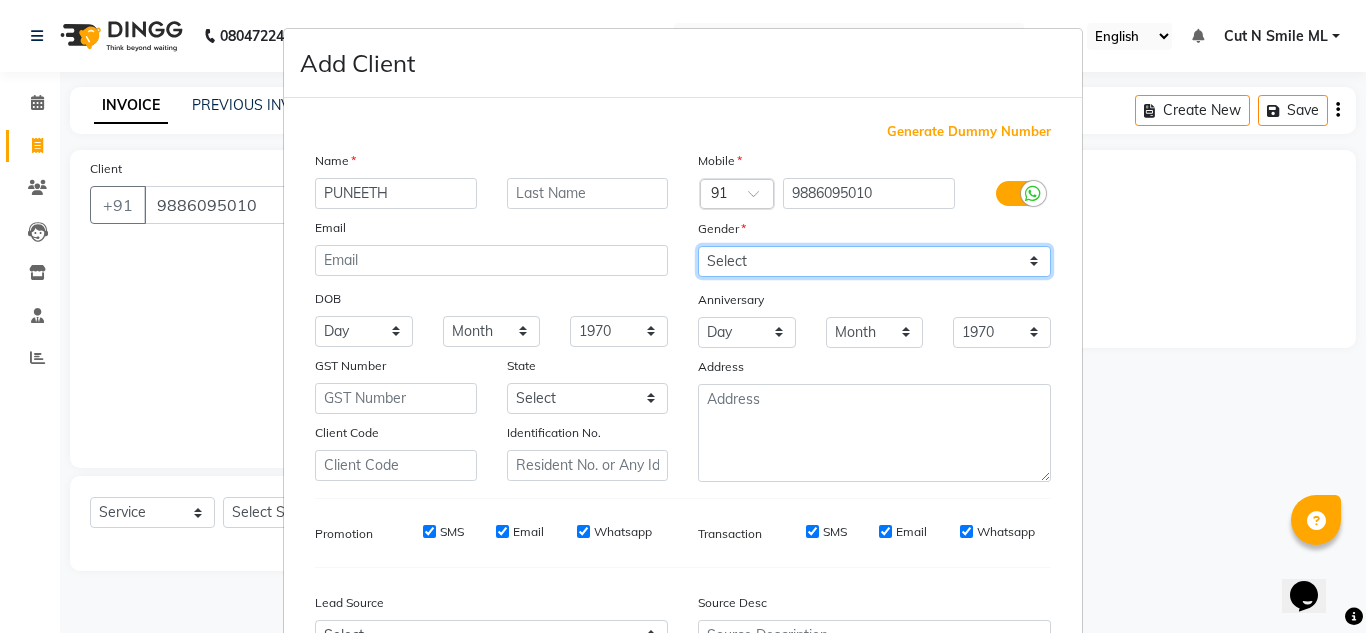 click on "Select [DEMOGRAPHIC_DATA] [DEMOGRAPHIC_DATA] Other Prefer Not To Say" at bounding box center (874, 261) 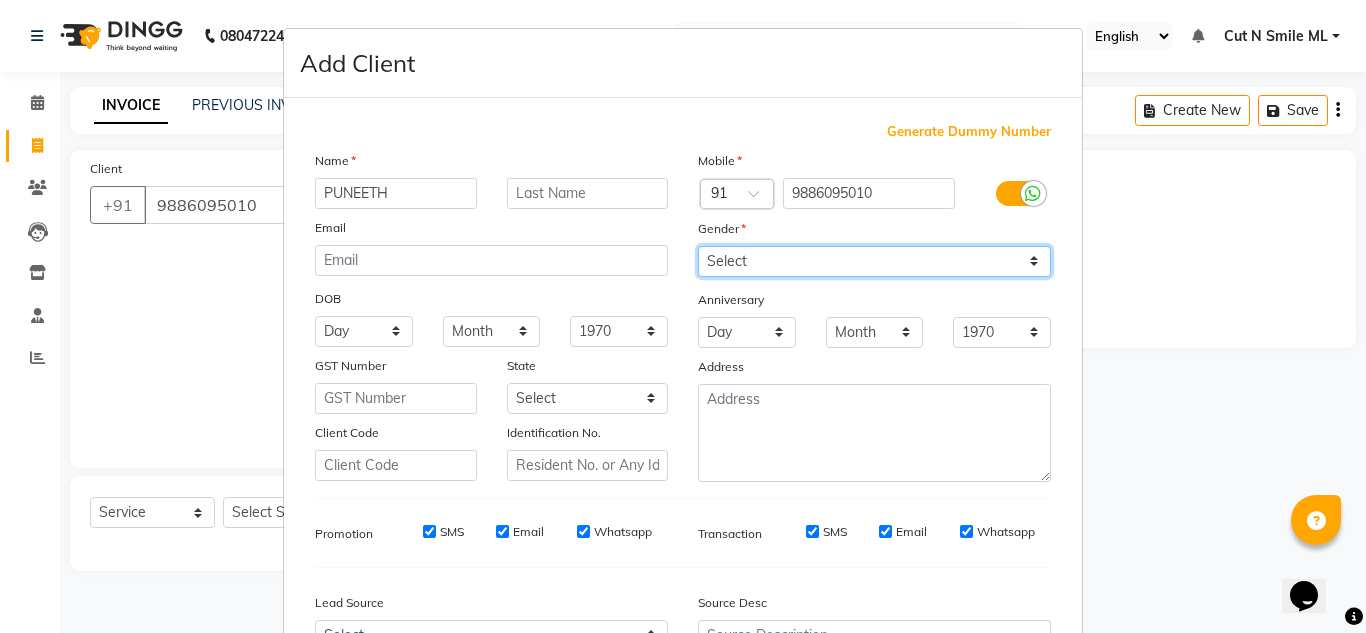 select on "[DEMOGRAPHIC_DATA]" 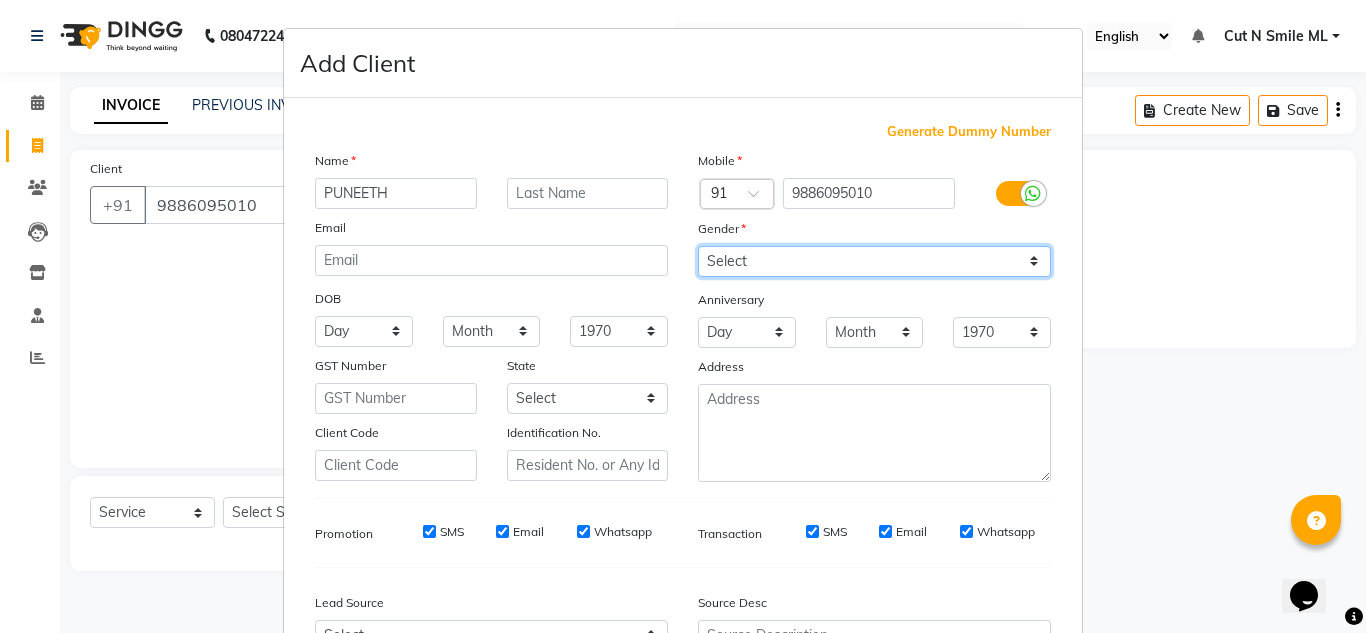 click on "Select [DEMOGRAPHIC_DATA] [DEMOGRAPHIC_DATA] Other Prefer Not To Say" at bounding box center (874, 261) 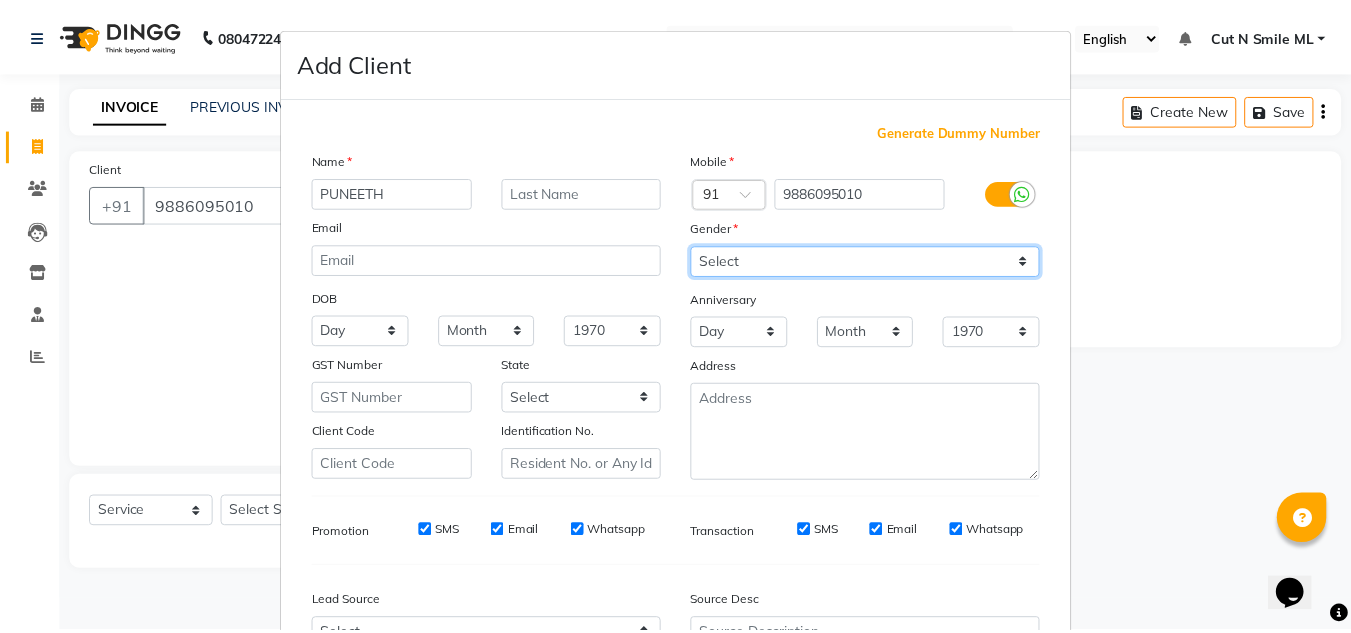 scroll, scrollTop: 216, scrollLeft: 0, axis: vertical 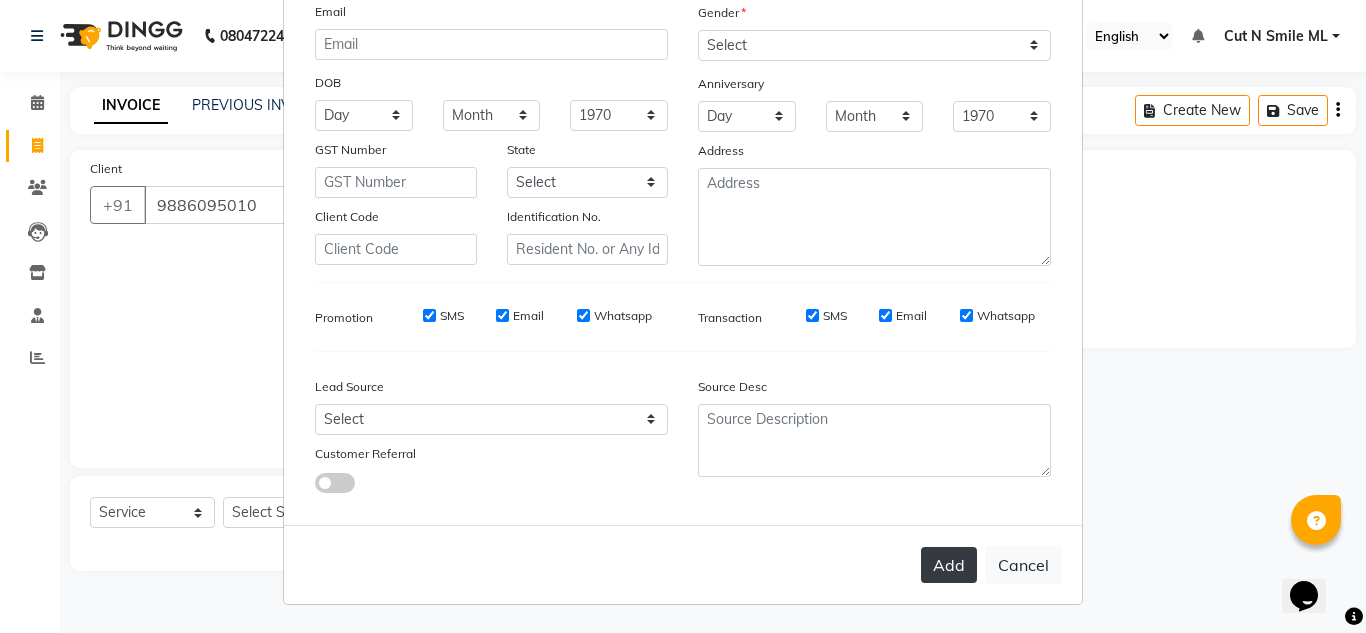 click on "Add" at bounding box center [949, 565] 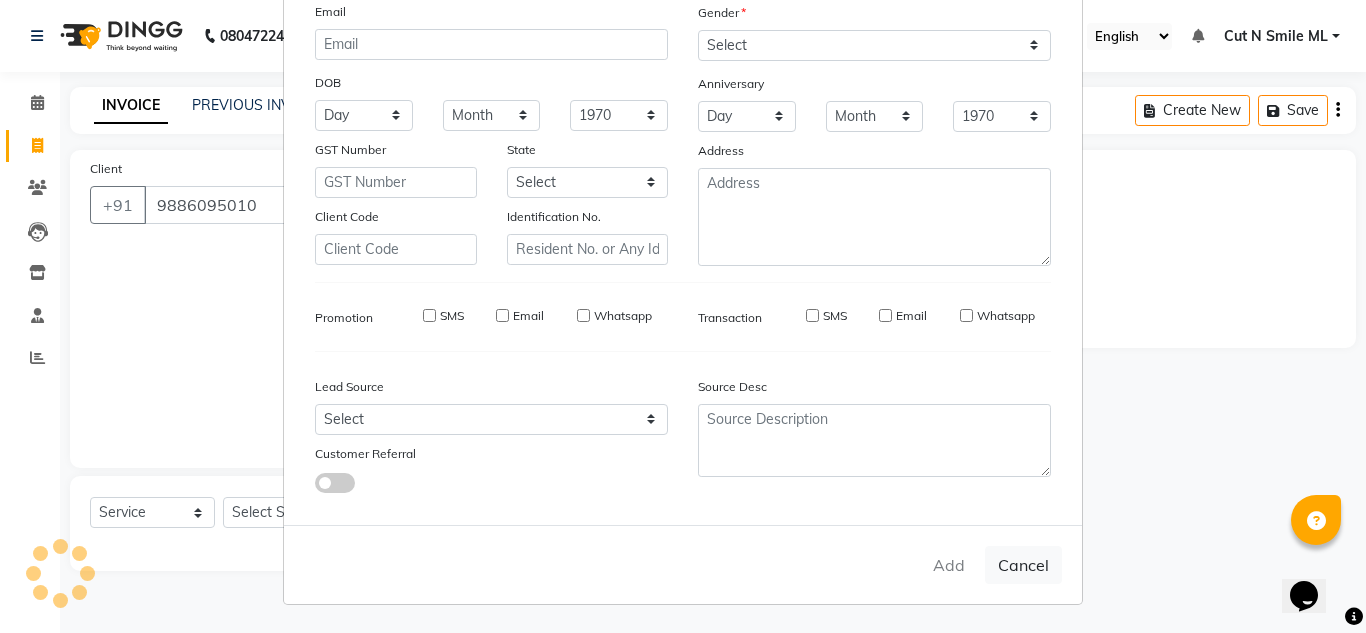 type 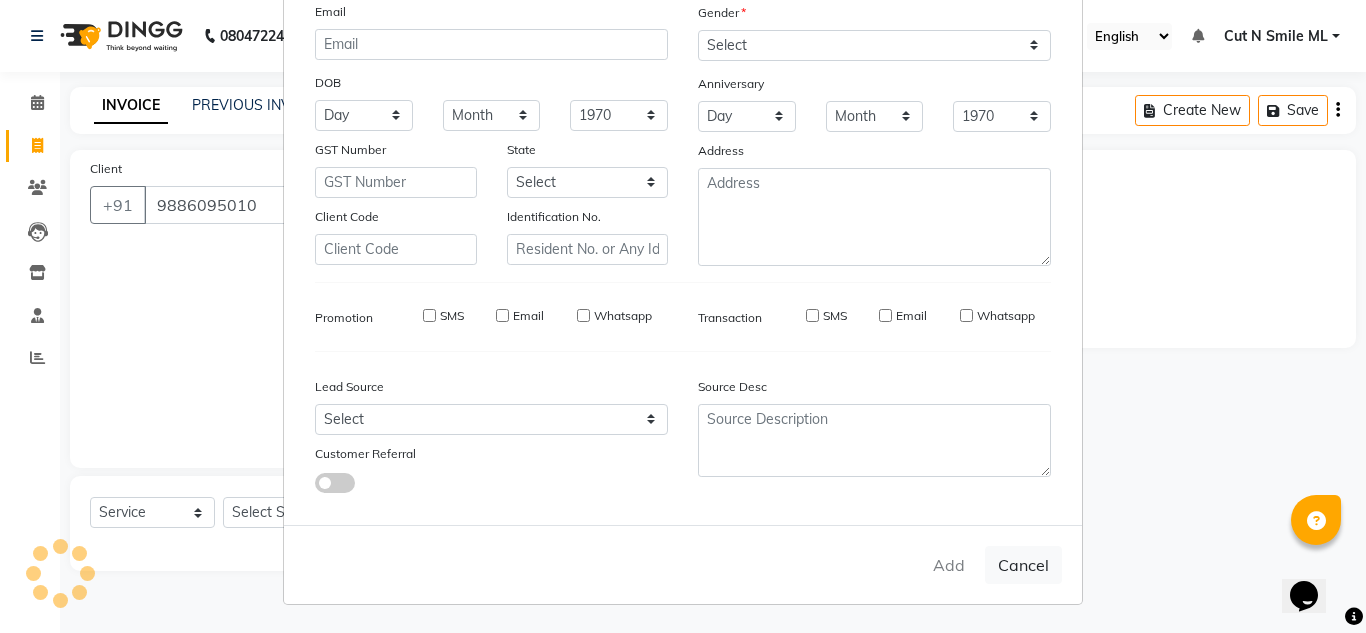 select 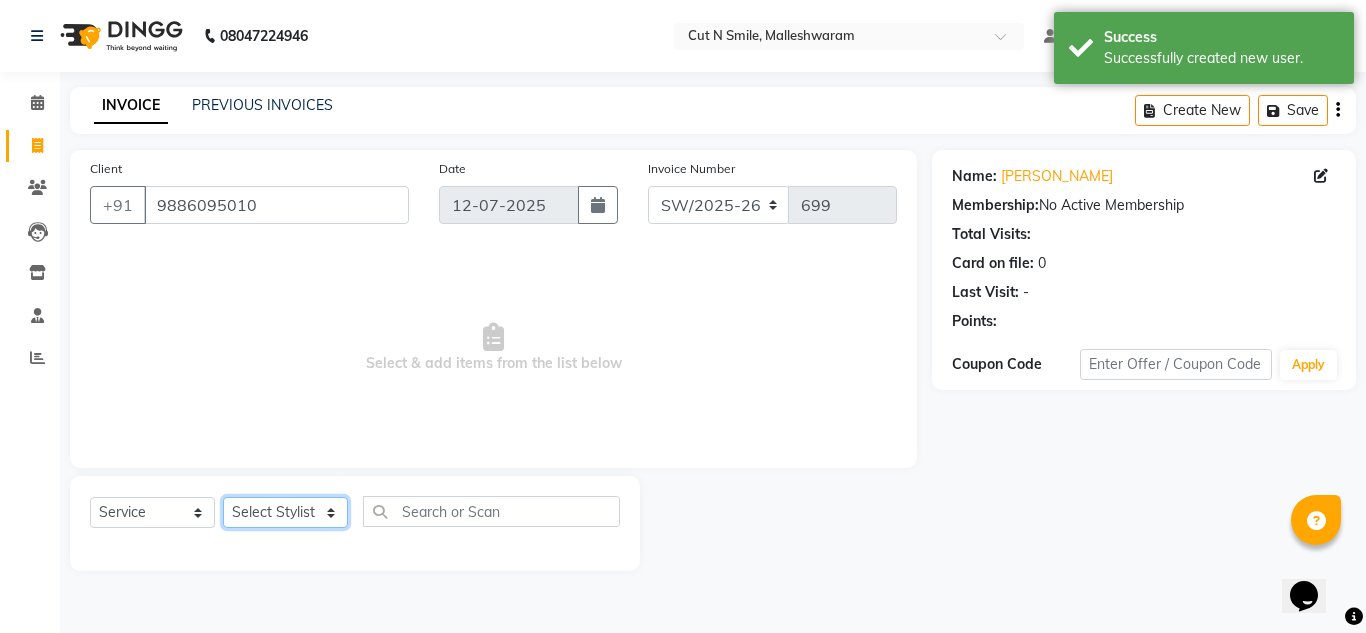 click on "Select Stylist [PERSON_NAME] 17M [PERSON_NAME] 9M Ajim 17M  [PERSON_NAME] 17M [PERSON_NAME] [PERSON_NAME] [PERSON_NAME] 17M Armaan 17M Armaan 17O Arshad 17O Asahika ML Babbu ML  Cena 17M [PERSON_NAME] 9M CNS 17 Malleshwaram CNS 9 Malleshwaram CNS [PERSON_NAME] Layout Cut N Smile 17O [PERSON_NAME] 9M [PERSON_NAME] 17M  [PERSON_NAME] 9M [PERSON_NAME] Ganesh 9M Ganga 9M Govind ML [PERSON_NAME] 17M [PERSON_NAME] 17O [PERSON_NAME] 17M Meena ML Mercy [PERSON_NAME] 17M [PERSON_NAME] 17M [PERSON_NAME] [PERSON_NAME] 9M [PERSON_NAME] 9M [PERSON_NAME] 17M [PERSON_NAME] 17M  [PERSON_NAME] 9M [PERSON_NAME] 9M [PERSON_NAME] 17M [PERSON_NAME] 9M Rajan [PERSON_NAME] 9M [PERSON_NAME] 9M [PERSON_NAME] 17M [PERSON_NAME] 17O [PERSON_NAME] 9M [PERSON_NAME] 17M [PERSON_NAME] 17ML [PERSON_NAME] [PERSON_NAME] 17M [PERSON_NAME] [PERSON_NAME]  [PERSON_NAME] ML [PERSON_NAME] 17M Sopna ML [PERSON_NAME] 17M Tanjua 9M [PERSON_NAME] 17M Tofeek 9M Tulsi 17O [PERSON_NAME] 17M Vishal 17M [PERSON_NAME] 17O  [PERSON_NAME]" 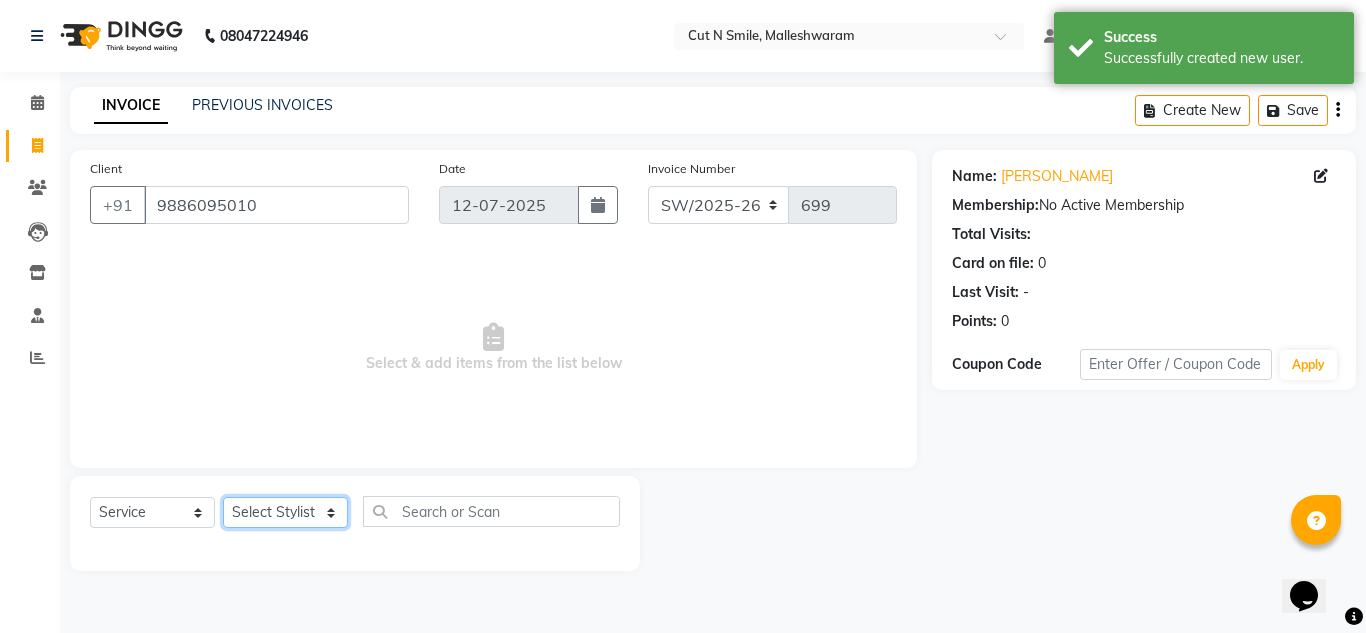 select on "60589" 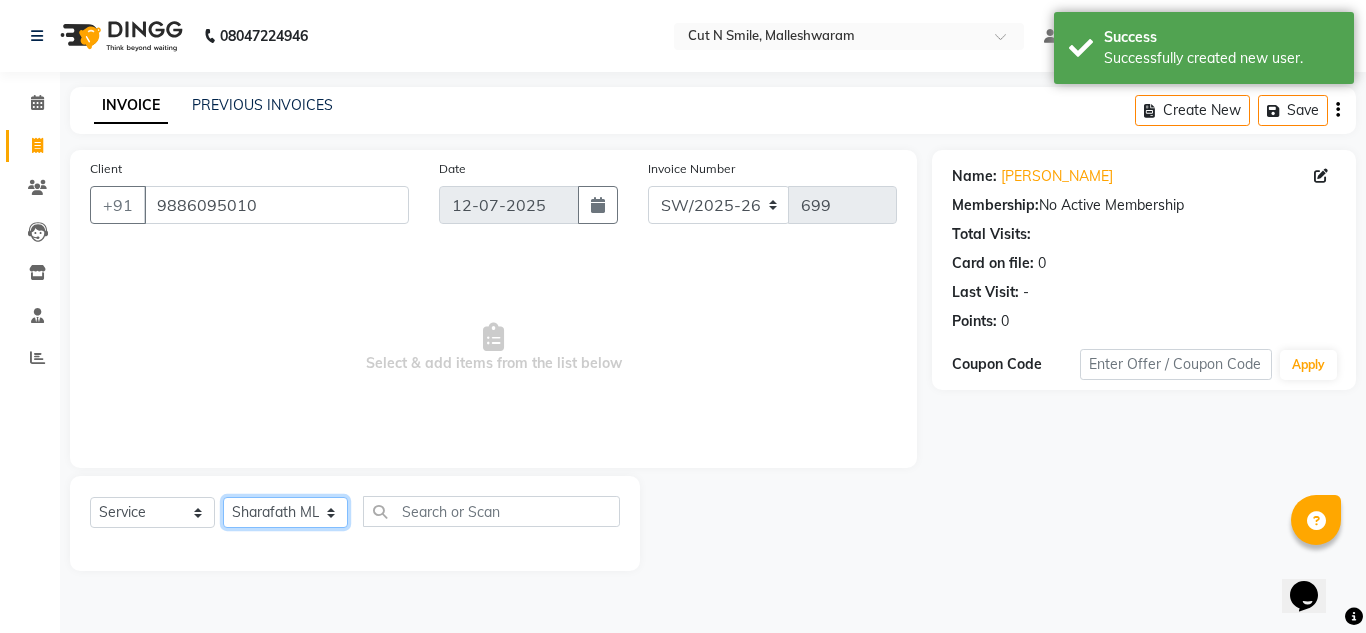 click on "Select Stylist [PERSON_NAME] 17M [PERSON_NAME] 9M Ajim 17M  [PERSON_NAME] 17M [PERSON_NAME] [PERSON_NAME] [PERSON_NAME] 17M Armaan 17M Armaan 17O Arshad 17O Asahika ML Babbu ML  Cena 17M [PERSON_NAME] 9M CNS 17 Malleshwaram CNS 9 Malleshwaram CNS [PERSON_NAME] Layout Cut N Smile 17O [PERSON_NAME] 9M [PERSON_NAME] 17M  [PERSON_NAME] 9M [PERSON_NAME] Ganesh 9M Ganga 9M Govind ML [PERSON_NAME] 17M [PERSON_NAME] 17O [PERSON_NAME] 17M Meena ML Mercy [PERSON_NAME] 17M [PERSON_NAME] 17M [PERSON_NAME] [PERSON_NAME] 9M [PERSON_NAME] 9M [PERSON_NAME] 17M [PERSON_NAME] 17M  [PERSON_NAME] 9M [PERSON_NAME] 9M [PERSON_NAME] 17M [PERSON_NAME] 9M Rajan [PERSON_NAME] 9M [PERSON_NAME] 9M [PERSON_NAME] 17M [PERSON_NAME] 17O [PERSON_NAME] 9M [PERSON_NAME] 17M [PERSON_NAME] 17ML [PERSON_NAME] [PERSON_NAME] 17M [PERSON_NAME] [PERSON_NAME]  [PERSON_NAME] ML [PERSON_NAME] 17M Sopna ML [PERSON_NAME] 17M Tanjua 9M [PERSON_NAME] 17M Tofeek 9M Tulsi 17O [PERSON_NAME] 17M Vishal 17M [PERSON_NAME] 17O  [PERSON_NAME]" 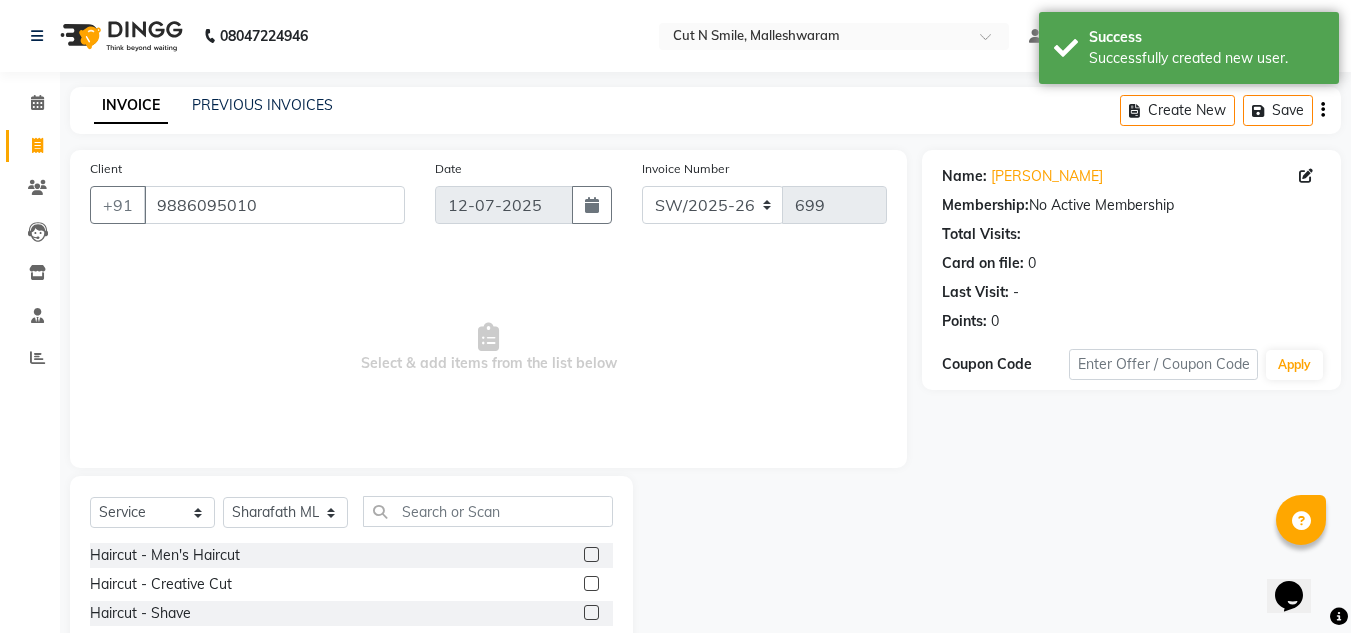 click 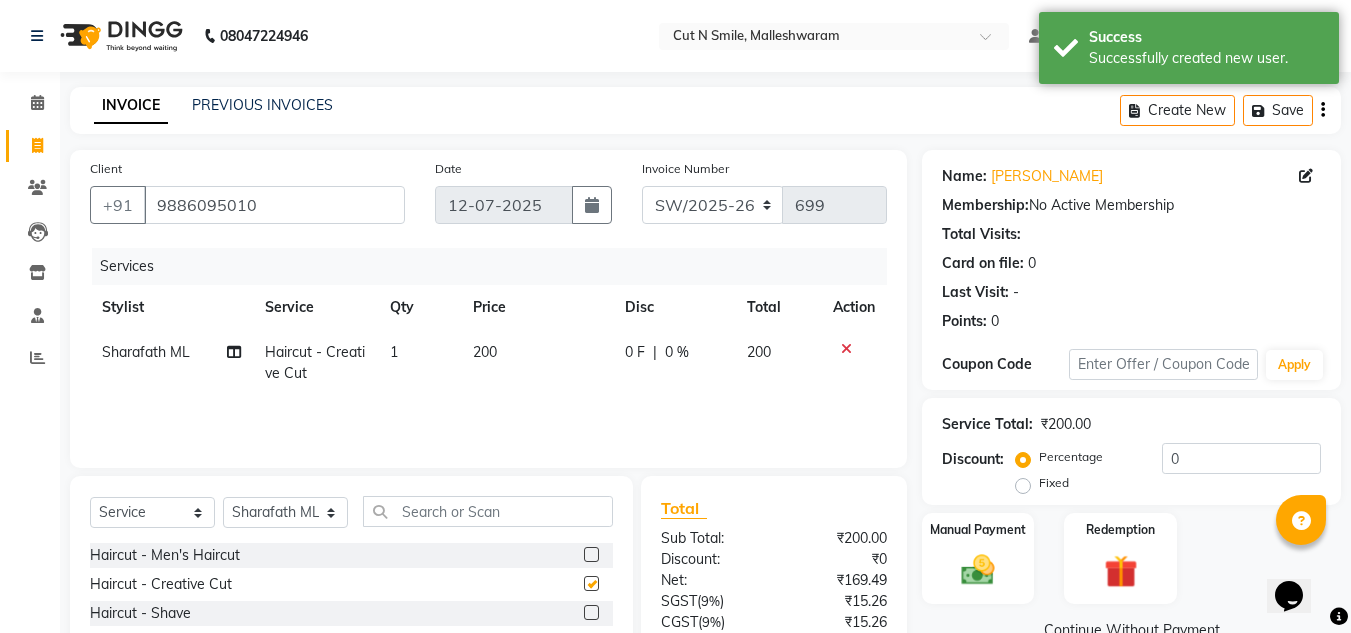 checkbox on "false" 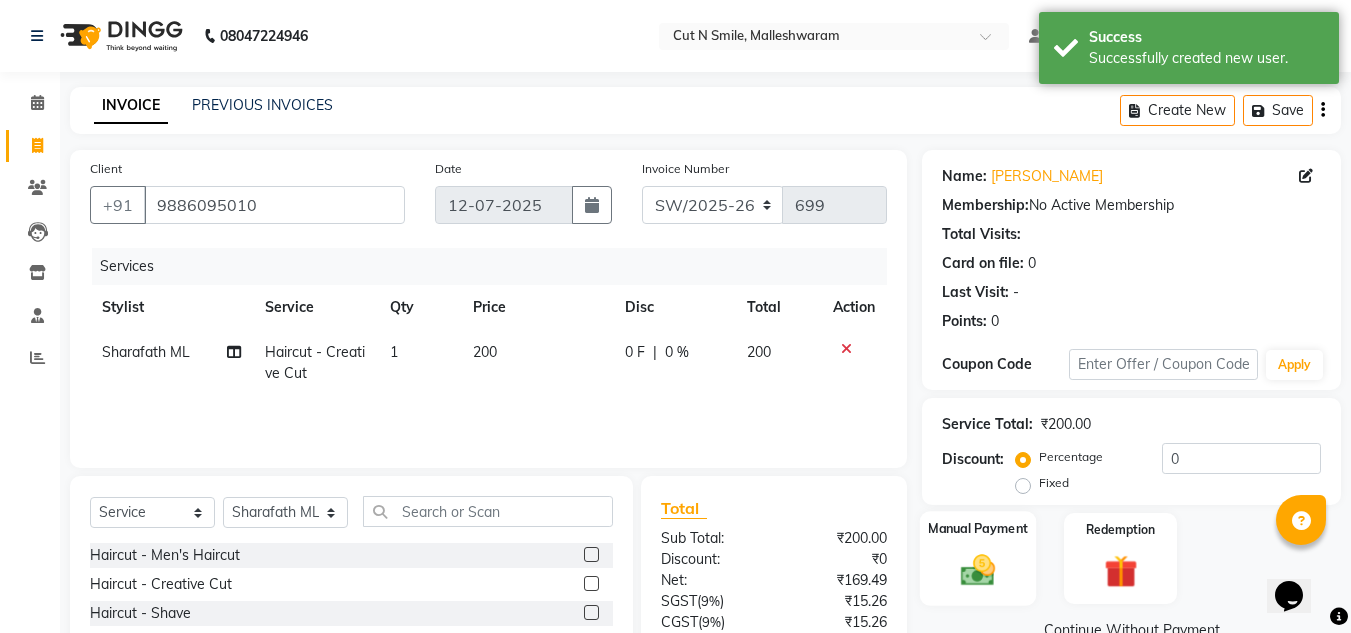 click on "Manual Payment" 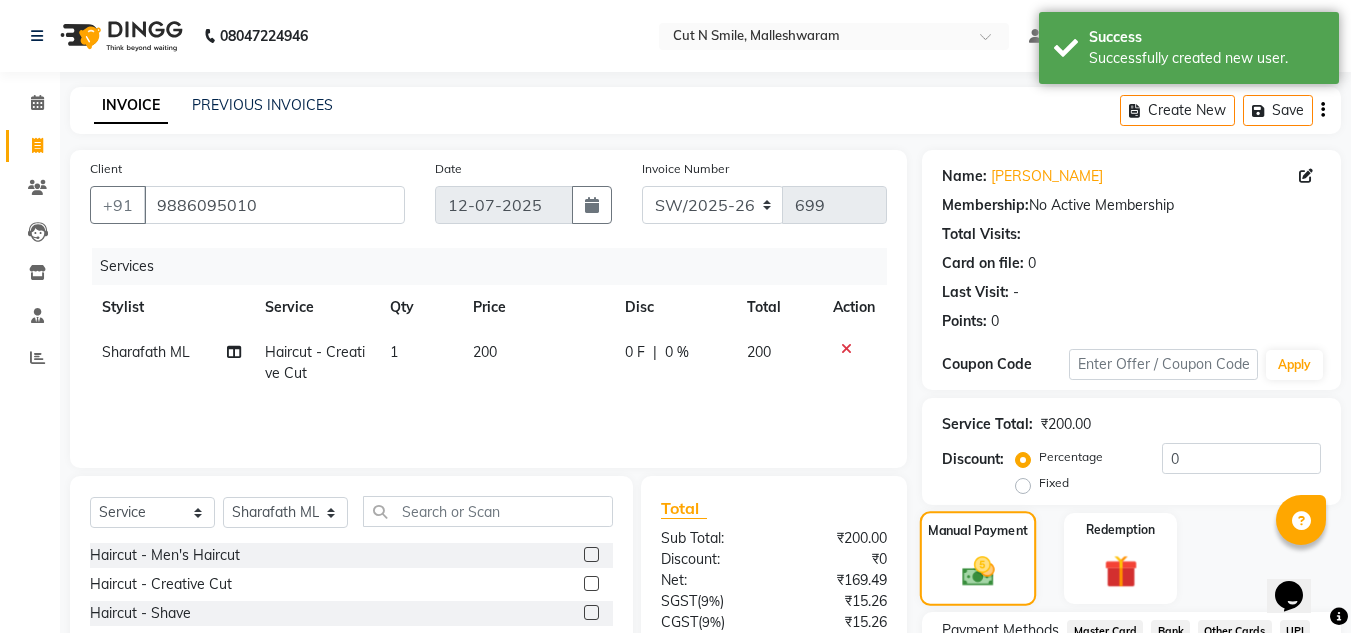 scroll, scrollTop: 255, scrollLeft: 0, axis: vertical 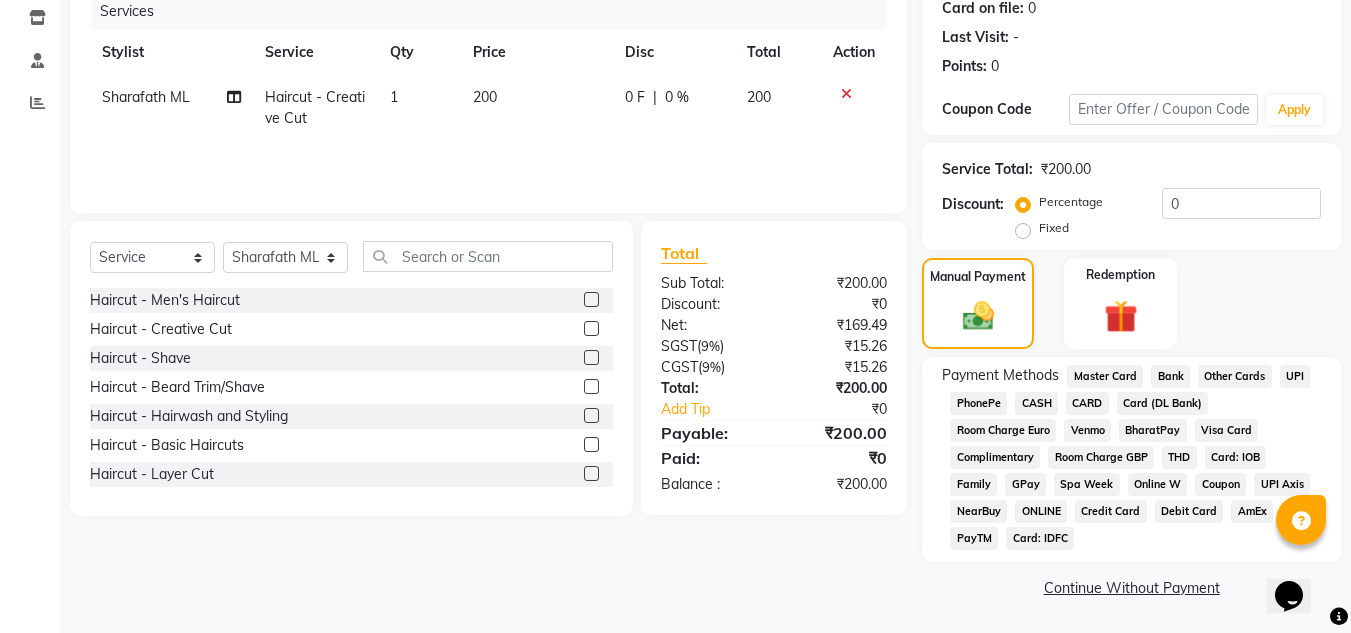 click on "UPI" 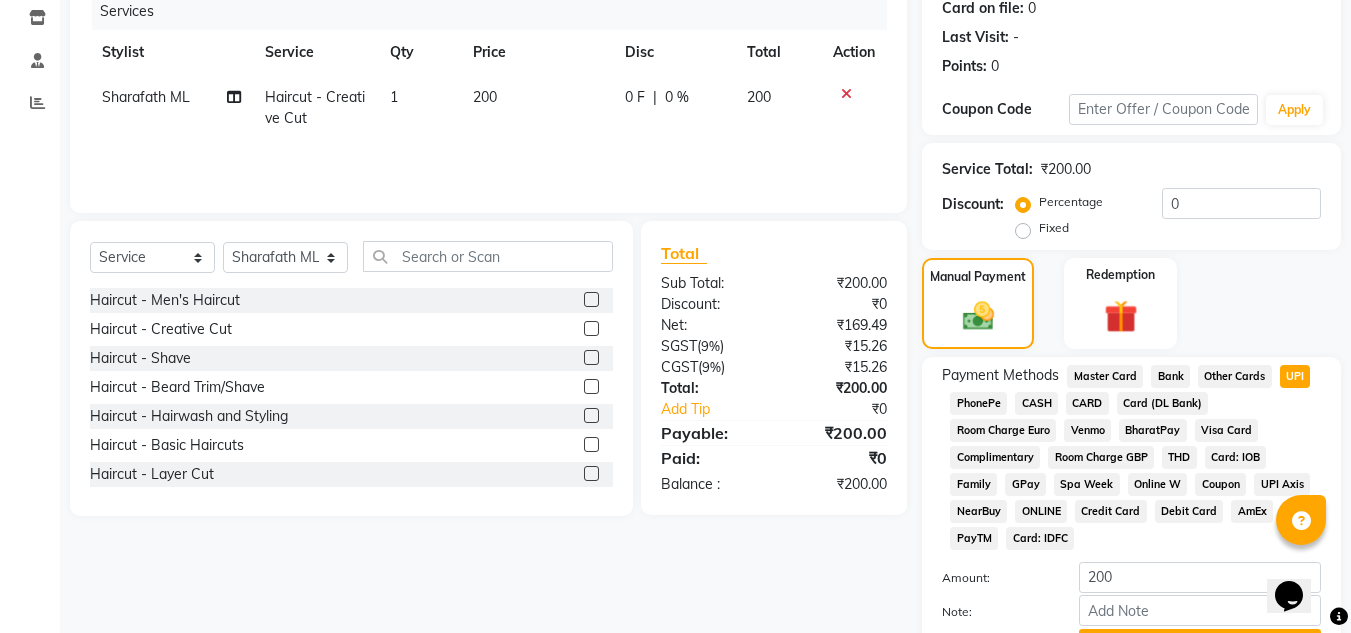 scroll, scrollTop: 361, scrollLeft: 0, axis: vertical 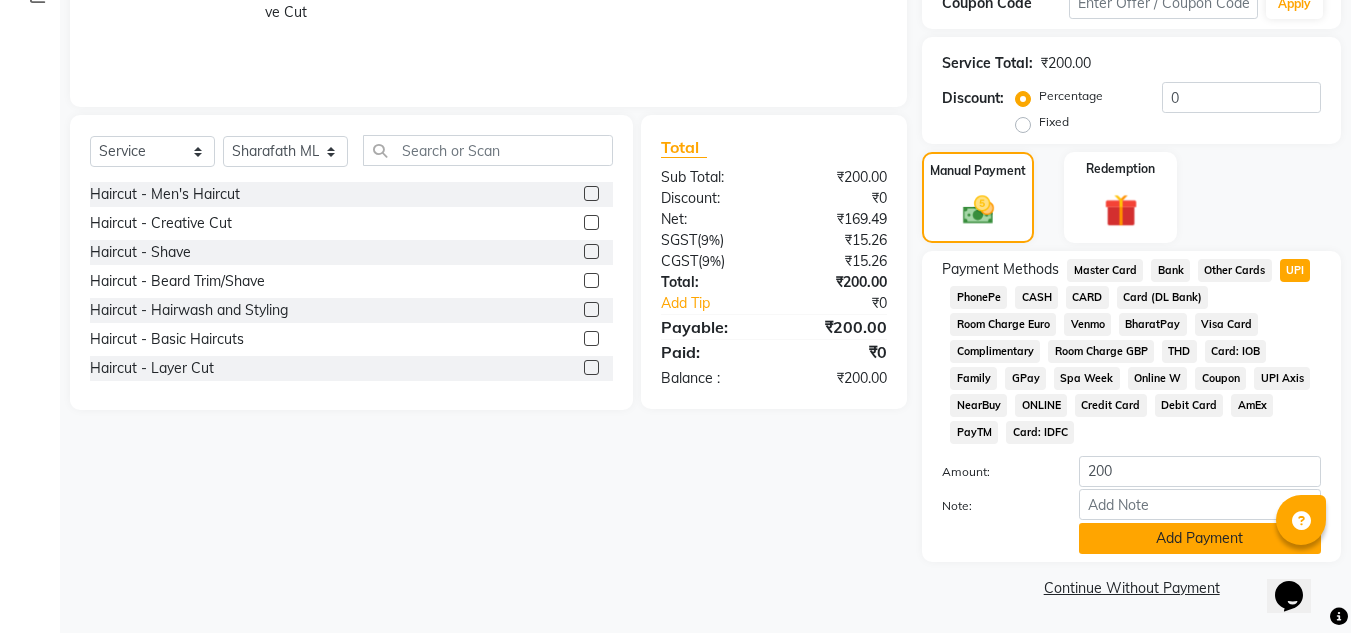 click on "Add Payment" 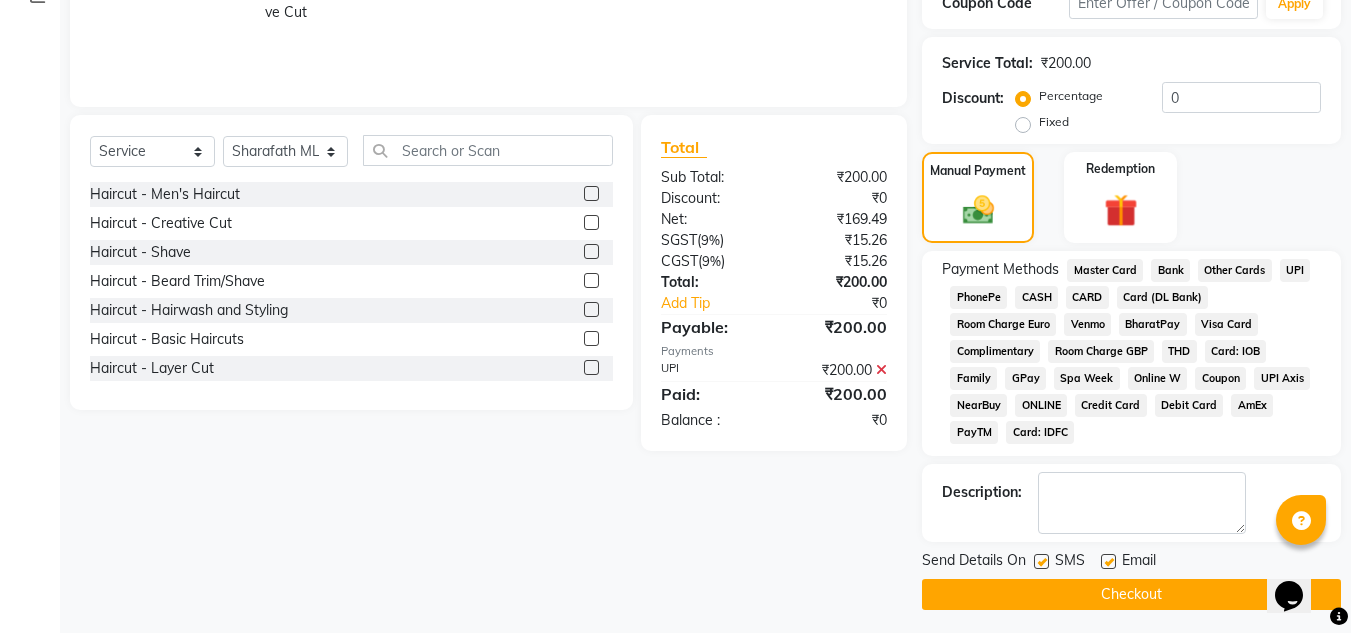 scroll, scrollTop: 368, scrollLeft: 0, axis: vertical 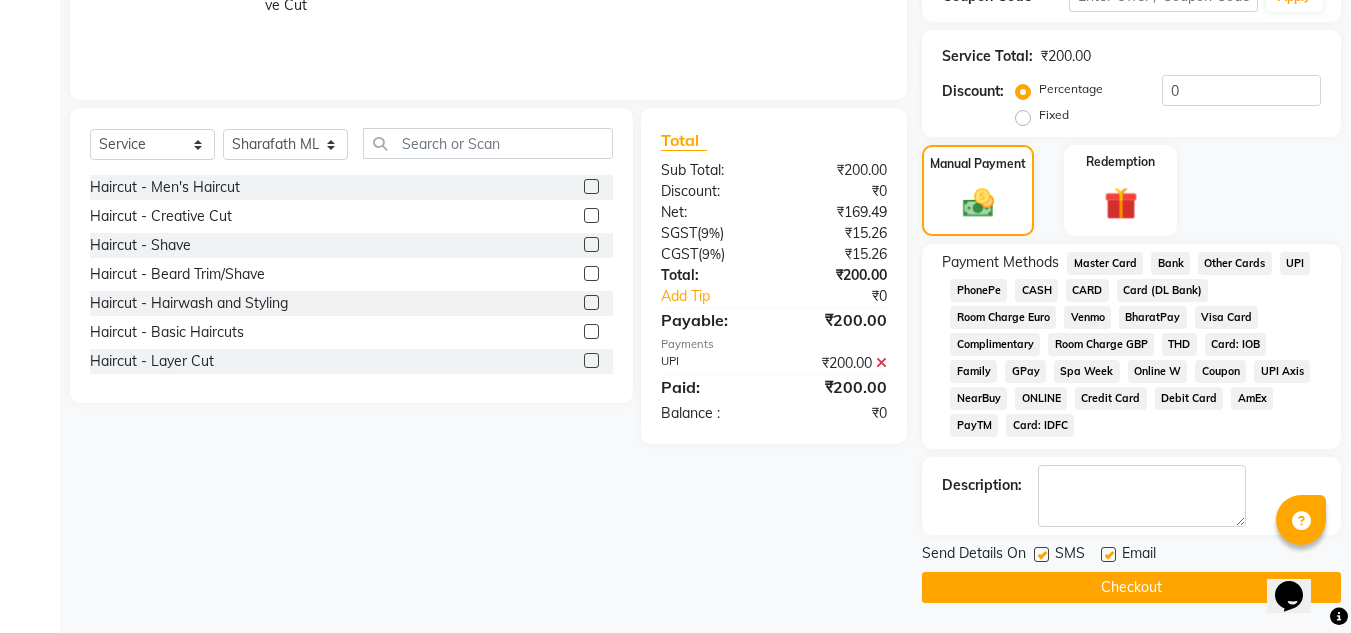 click on "Checkout" 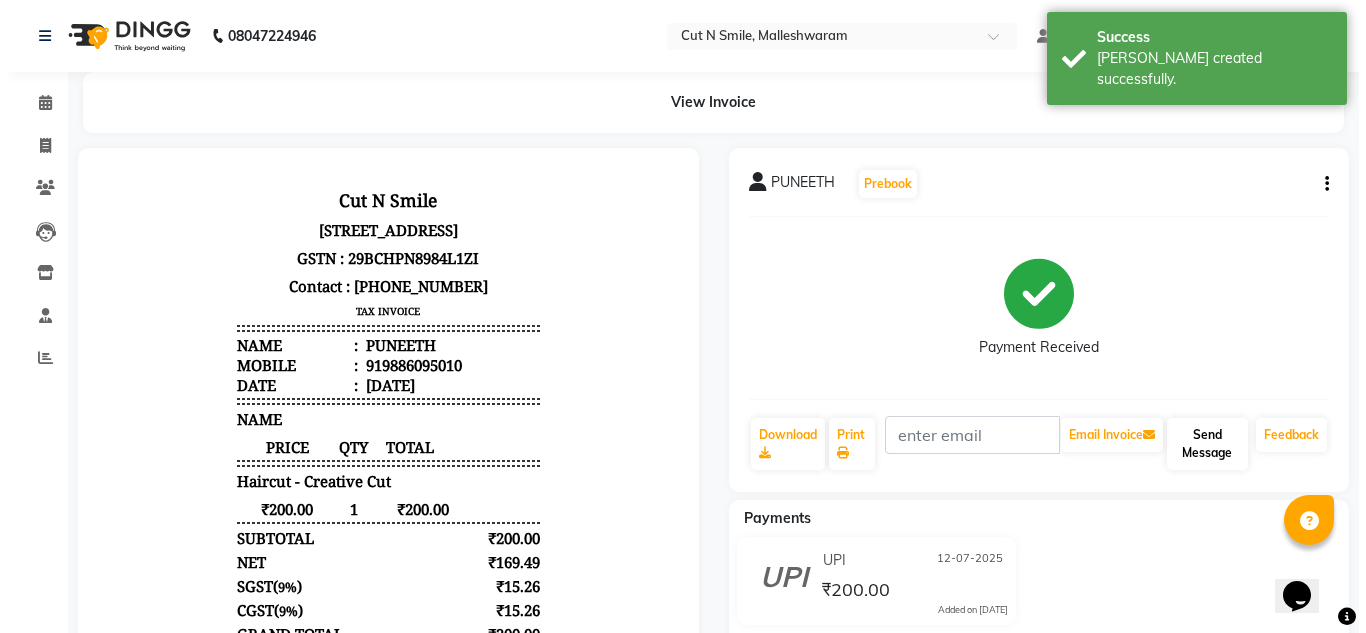 scroll, scrollTop: 0, scrollLeft: 0, axis: both 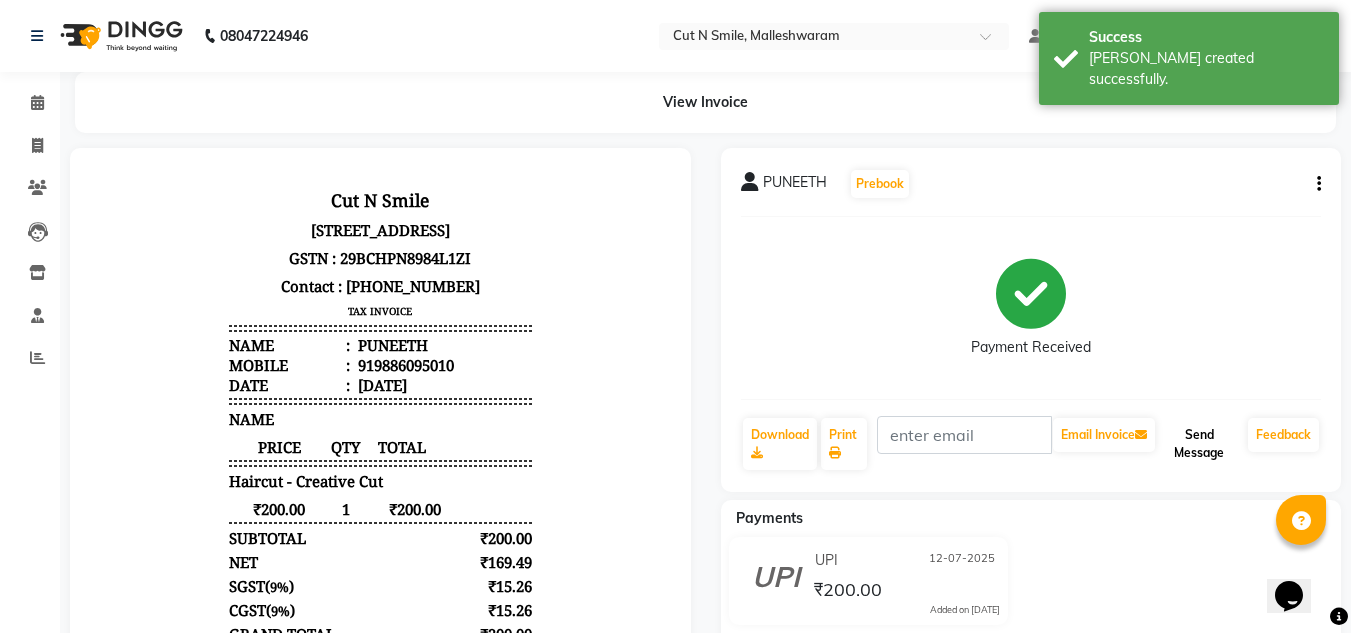 click on "Send Message" 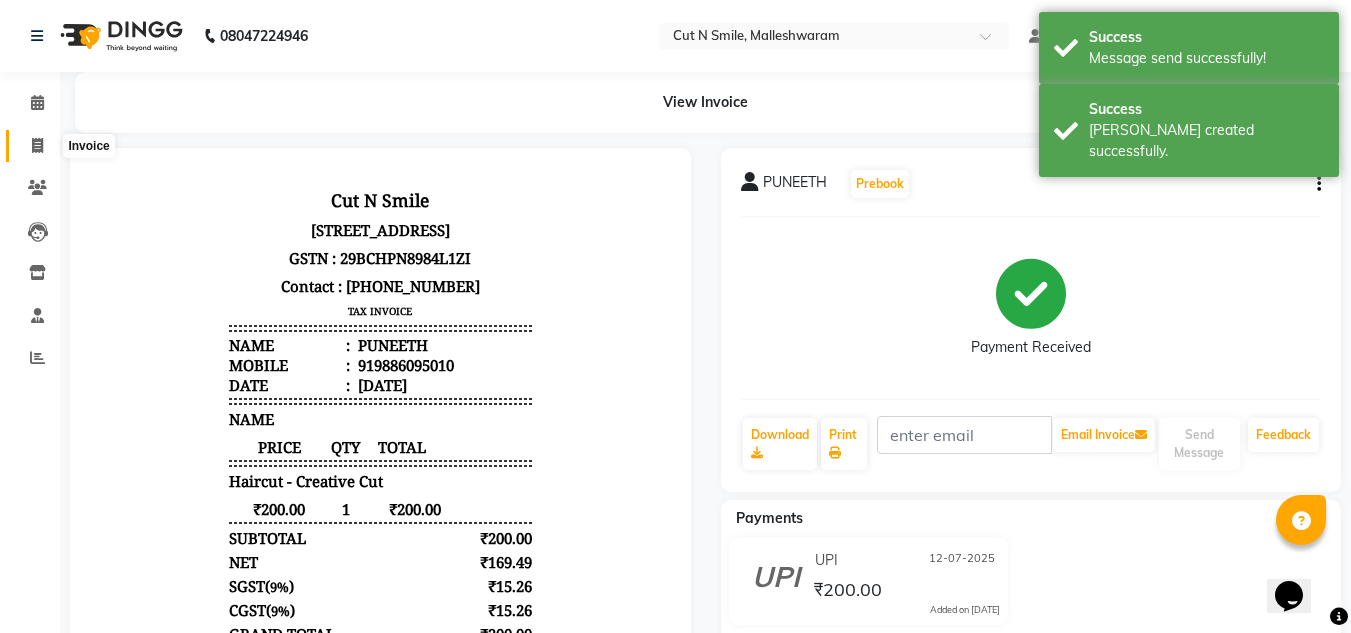 click 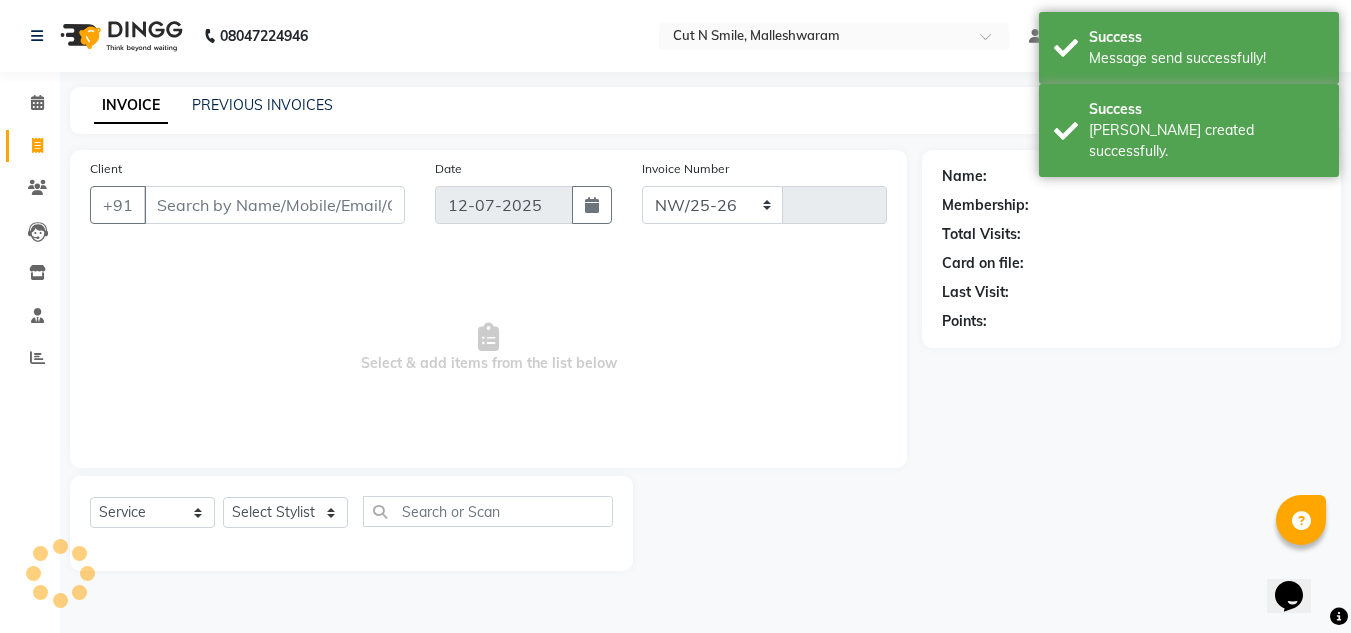 select on "7223" 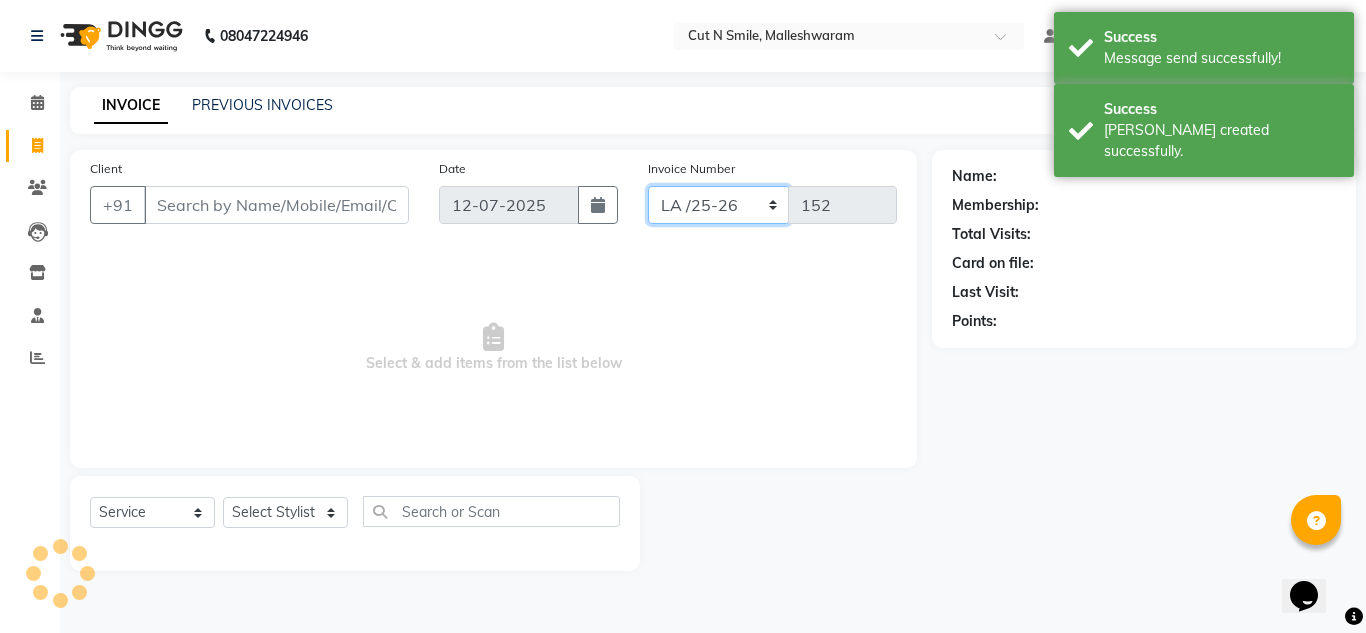 click on "NW/25-26 SW/2025-26 NA/2025-26 VN/25-26 LA /25-26" 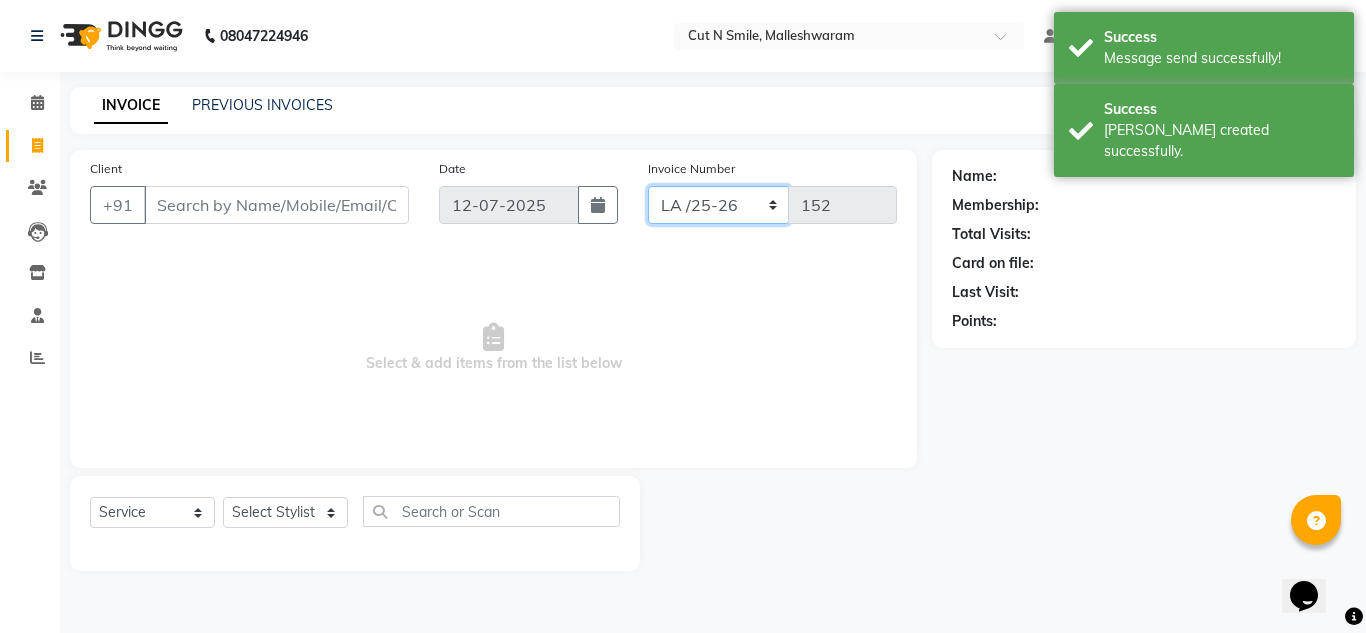 select on "7226" 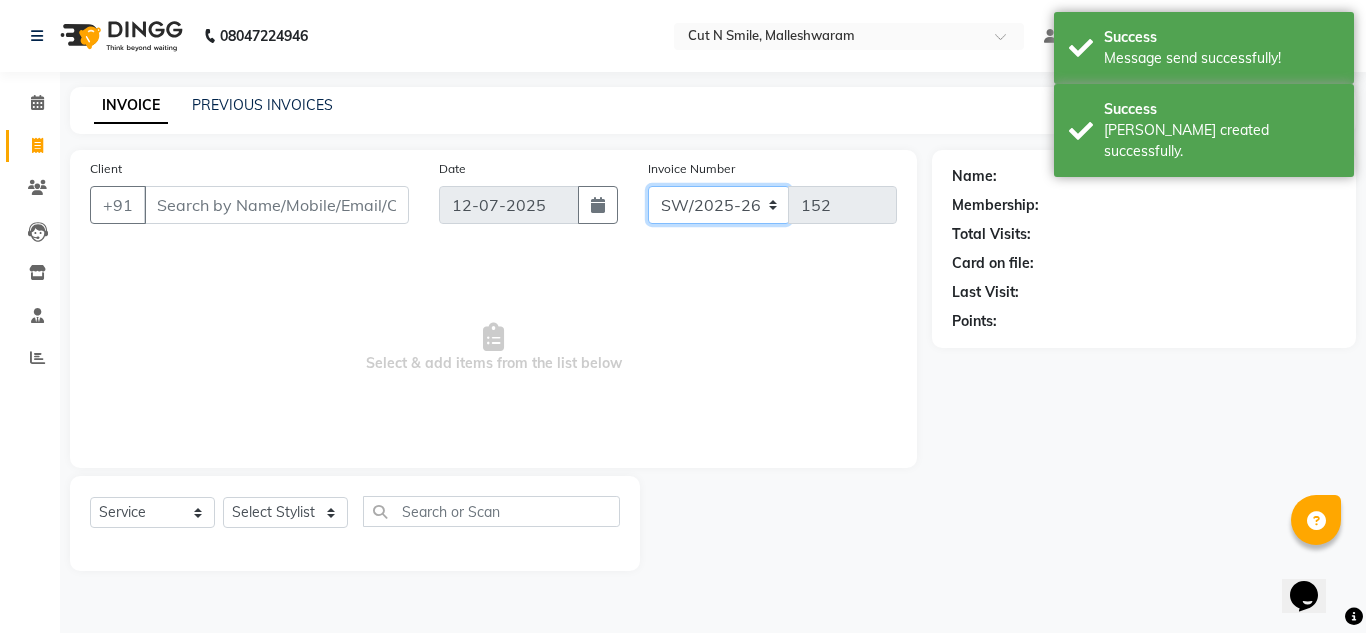 click on "NW/25-26 SW/2025-26 NA/2025-26 VN/25-26 LA /25-26" 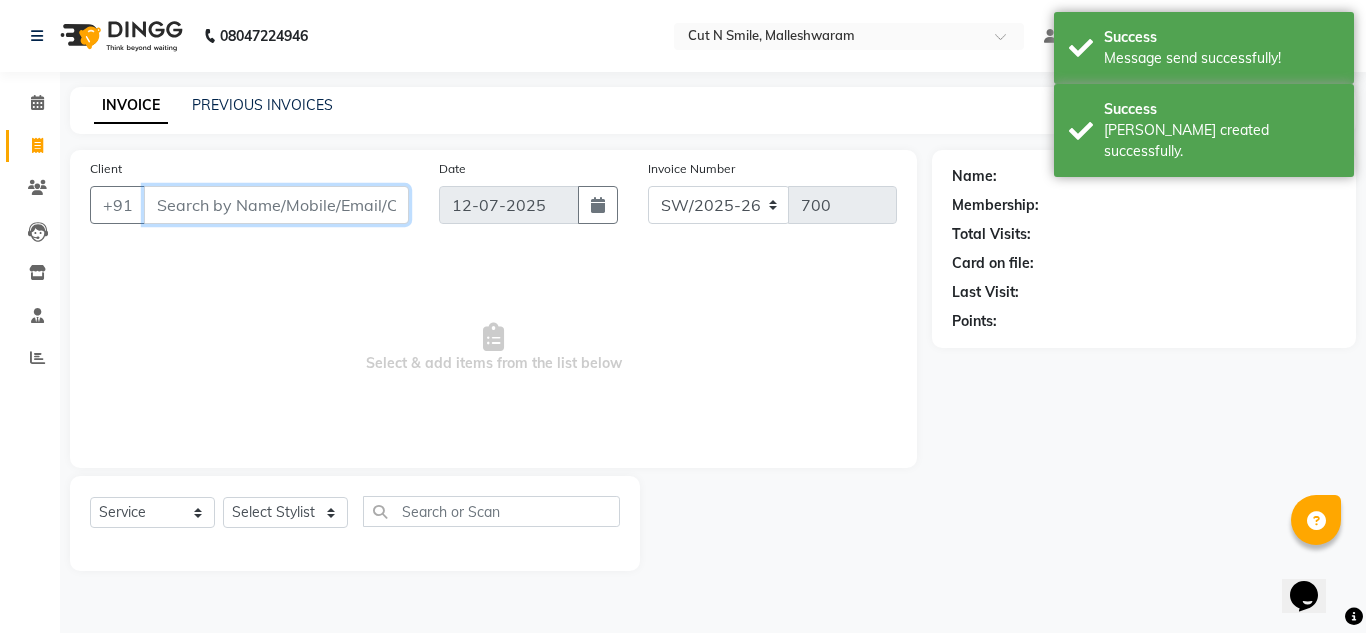 click on "Client" at bounding box center [276, 205] 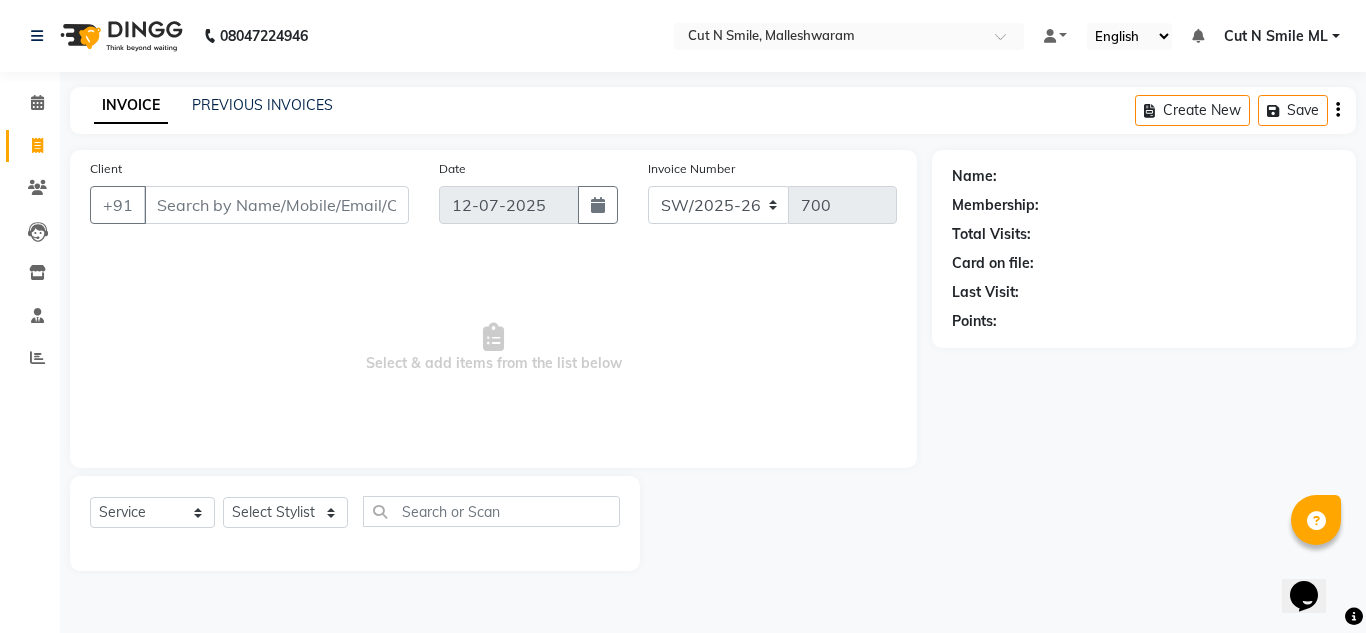 click on "Client +91" 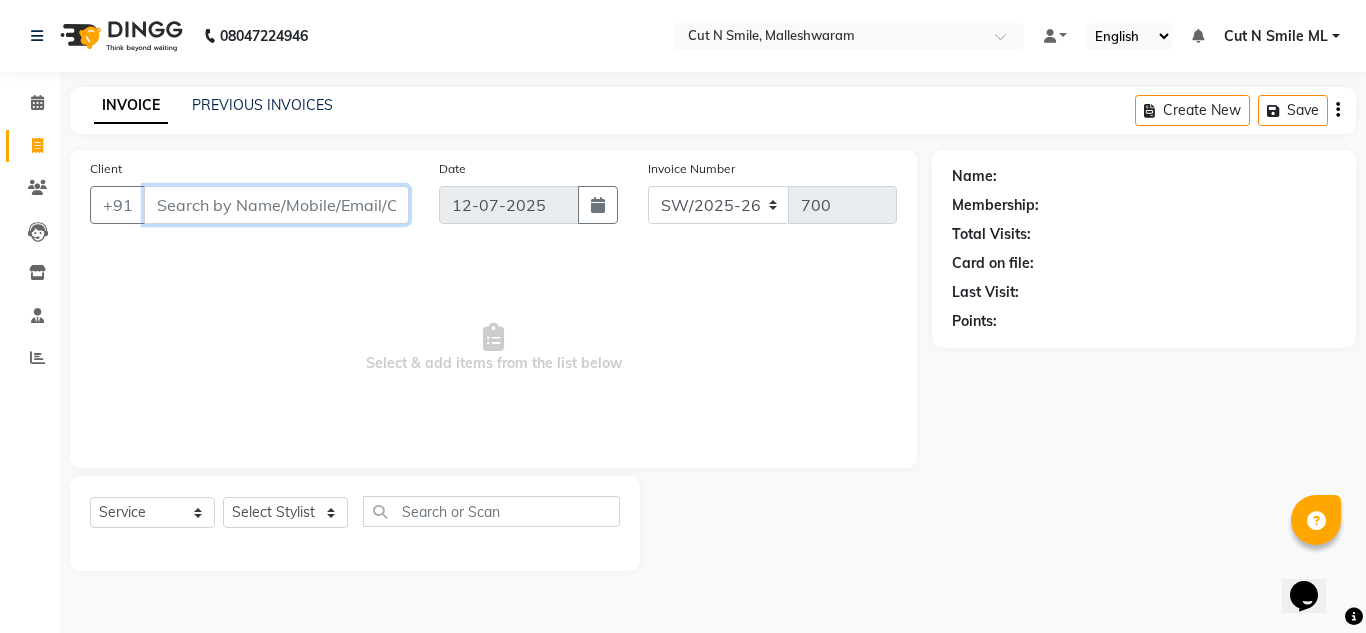 click on "Client" at bounding box center (276, 205) 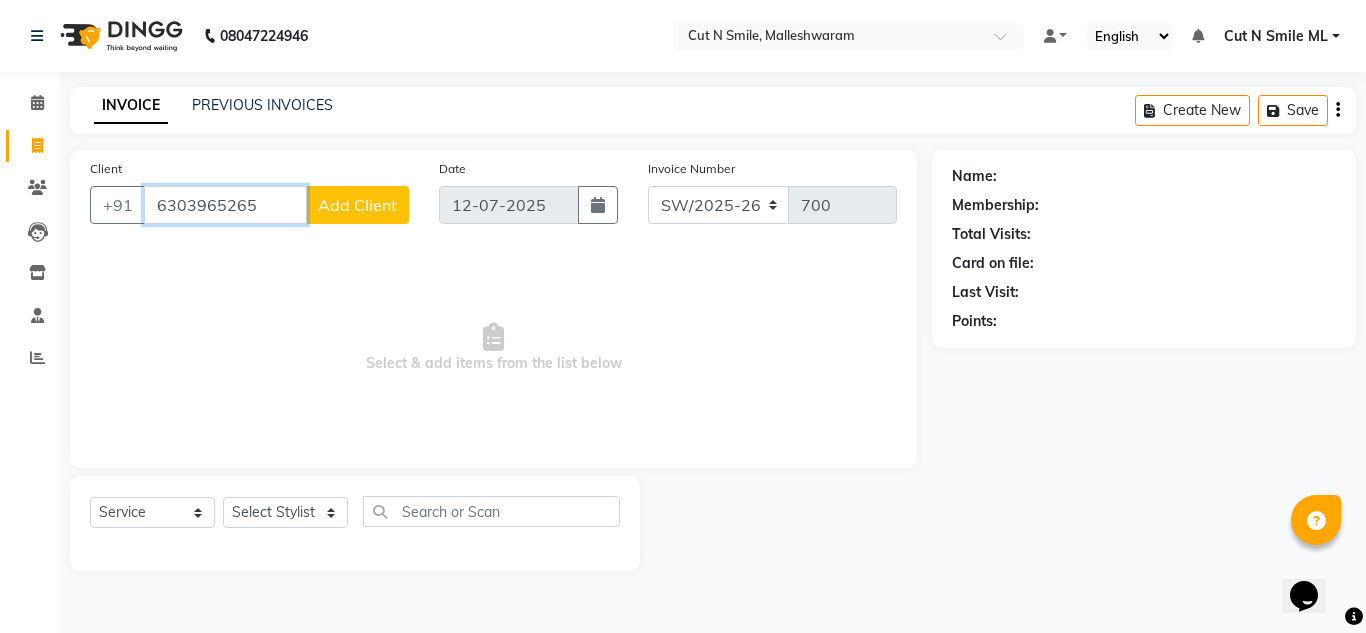 type on "6303965265" 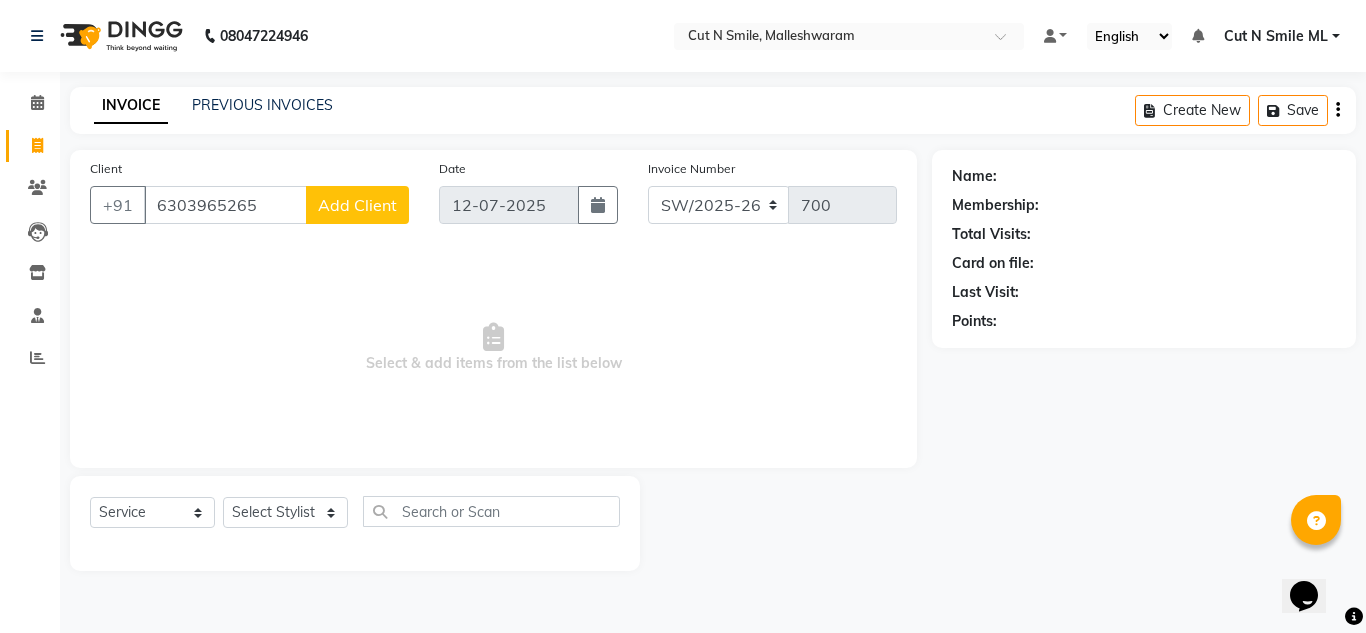 click on "Add Client" 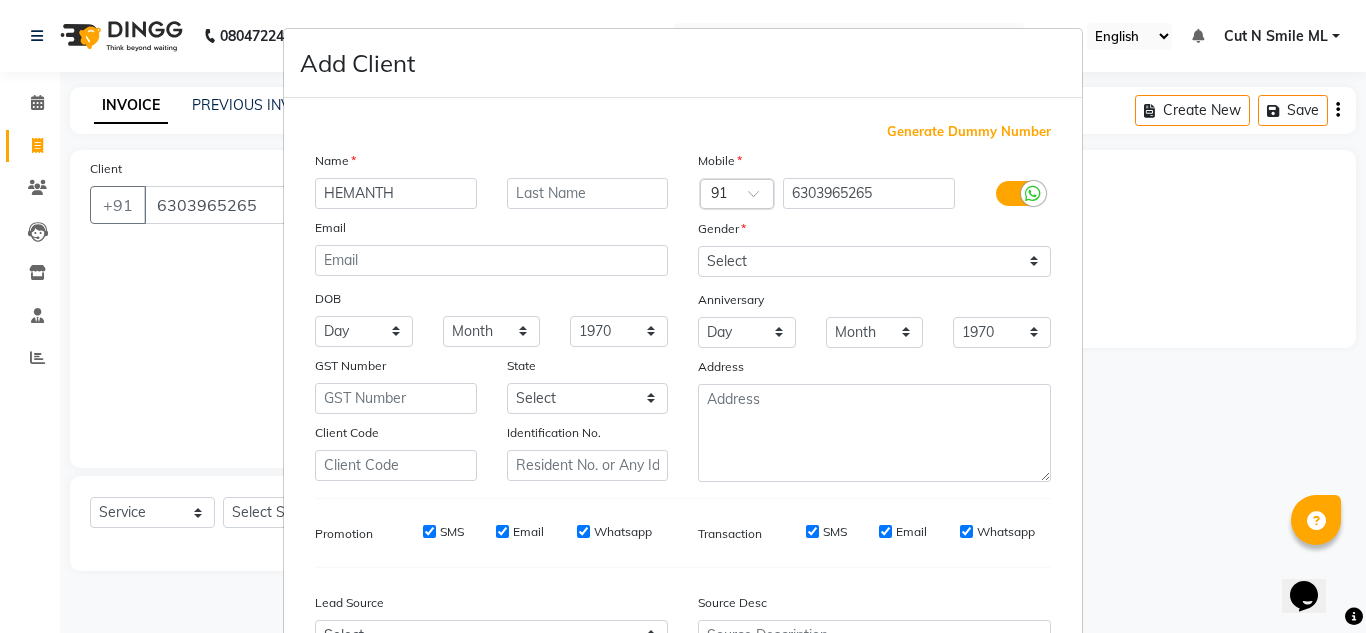 type on "HEMANTH" 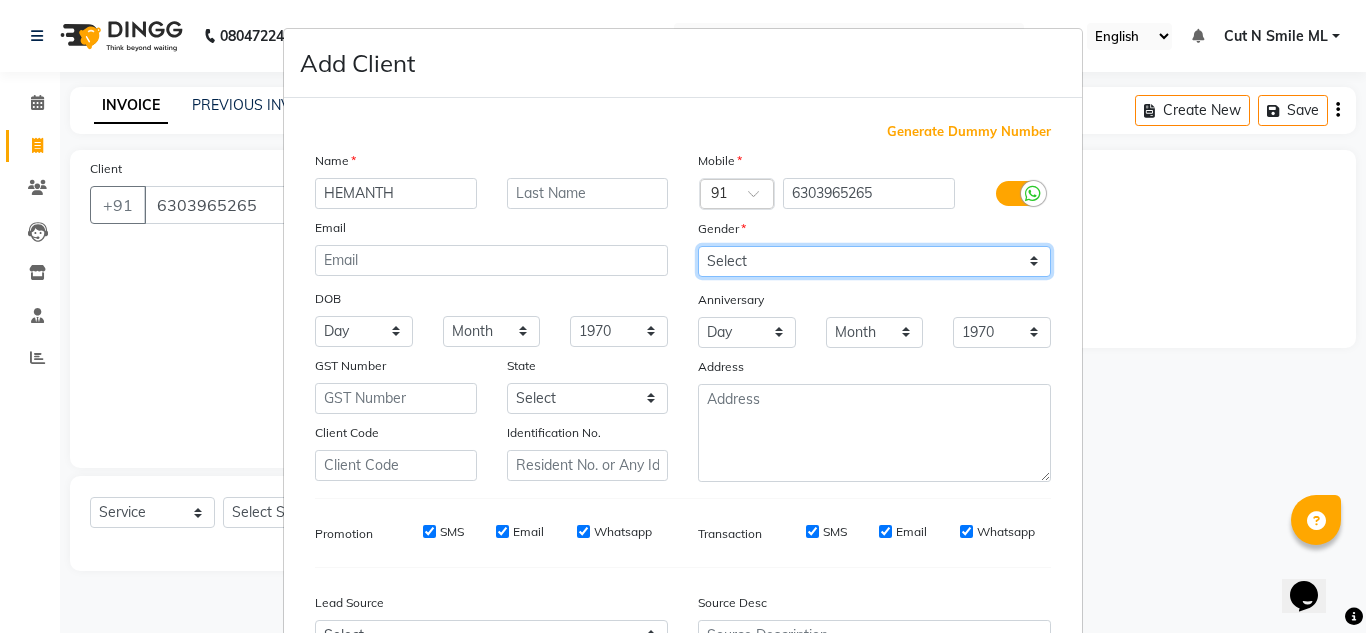 click on "Select [DEMOGRAPHIC_DATA] [DEMOGRAPHIC_DATA] Other Prefer Not To Say" at bounding box center (874, 261) 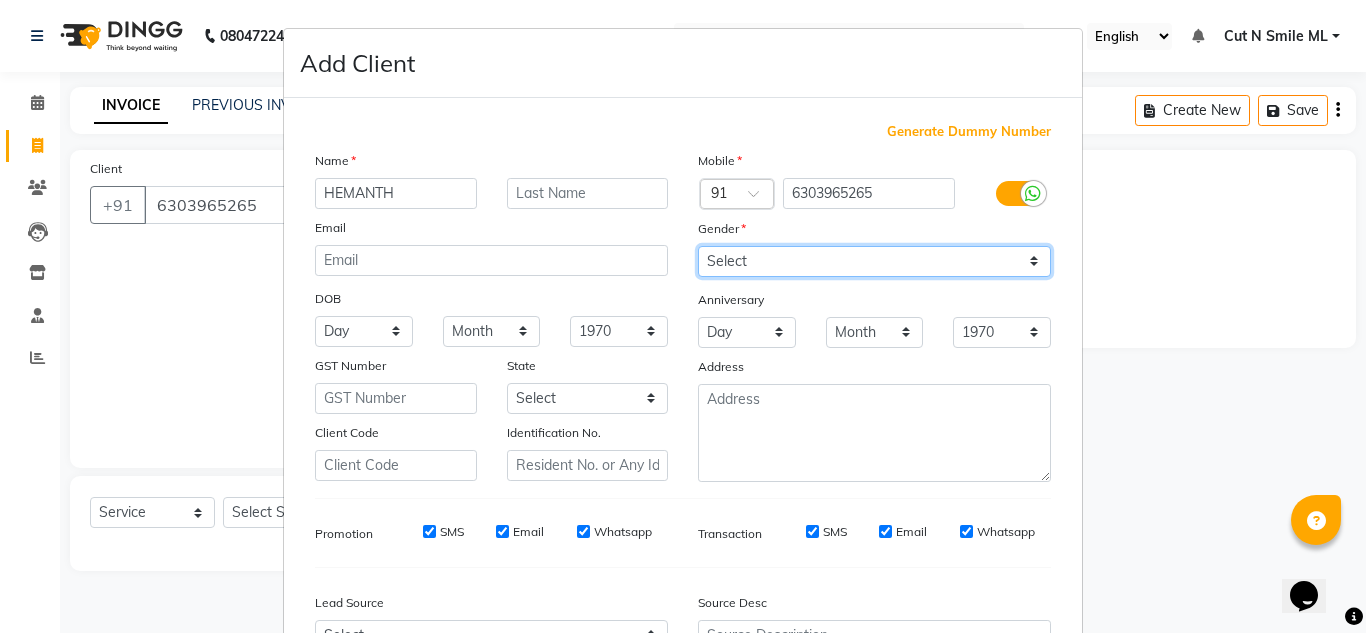 select on "[DEMOGRAPHIC_DATA]" 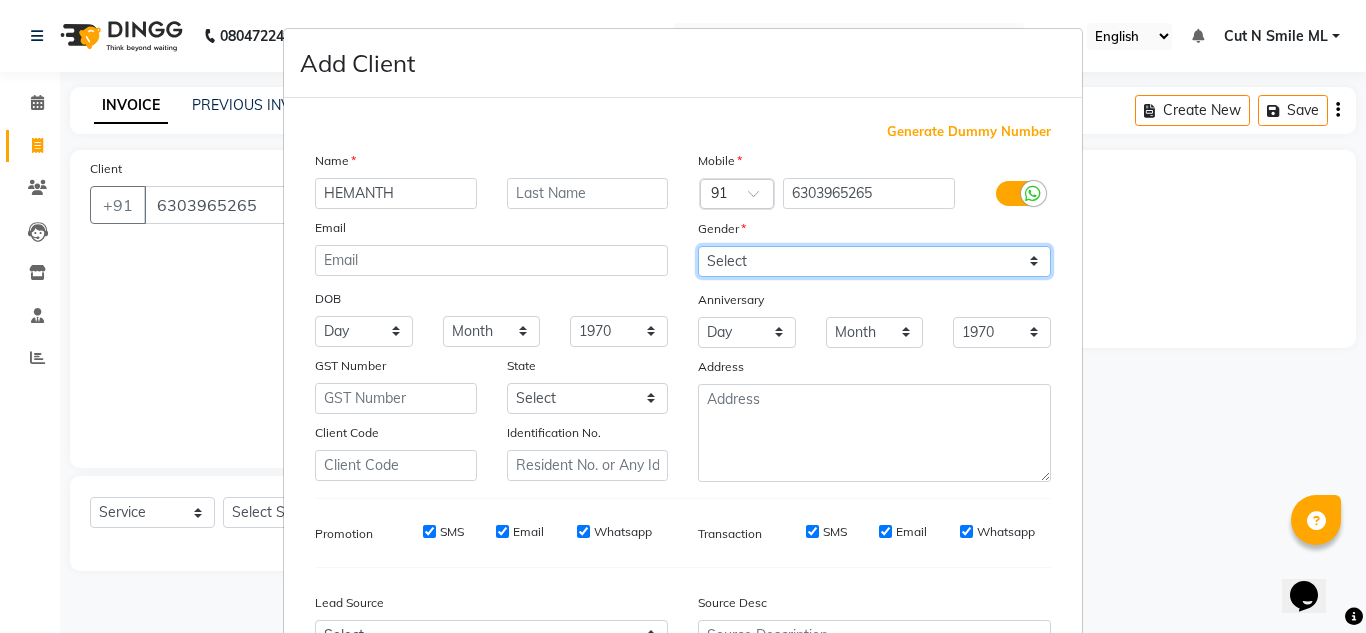 click on "Select [DEMOGRAPHIC_DATA] [DEMOGRAPHIC_DATA] Other Prefer Not To Say" at bounding box center (874, 261) 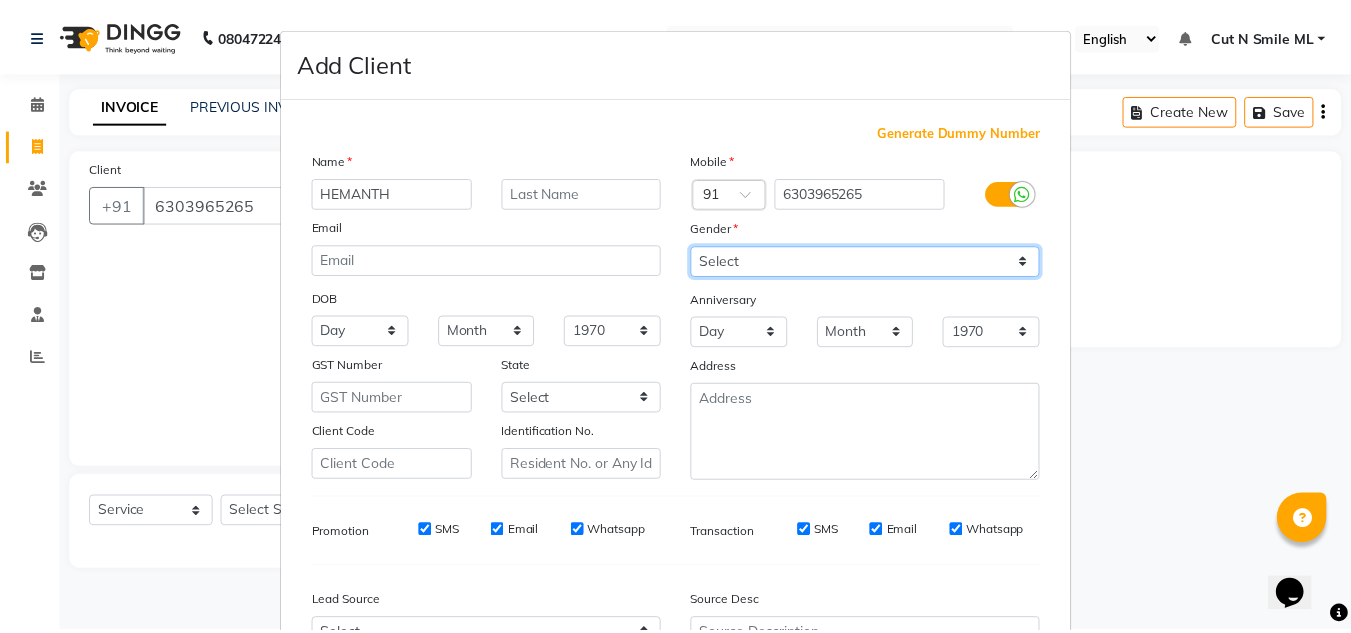 scroll, scrollTop: 216, scrollLeft: 0, axis: vertical 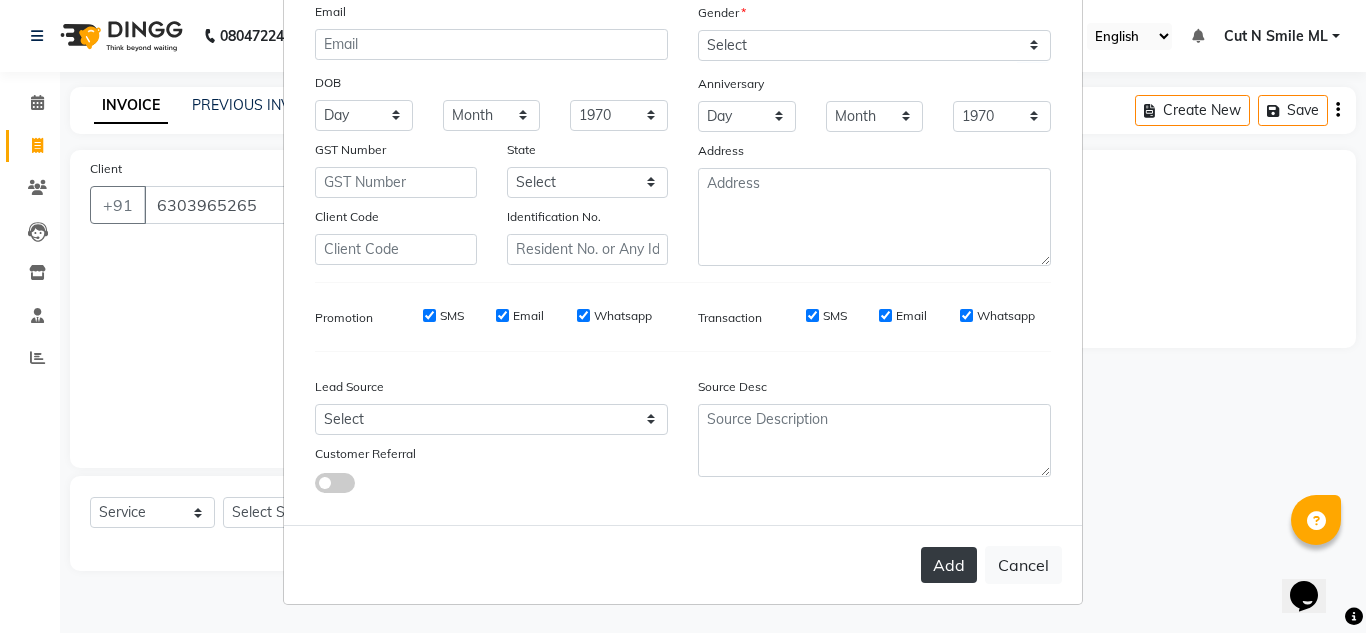click on "Add" at bounding box center [949, 565] 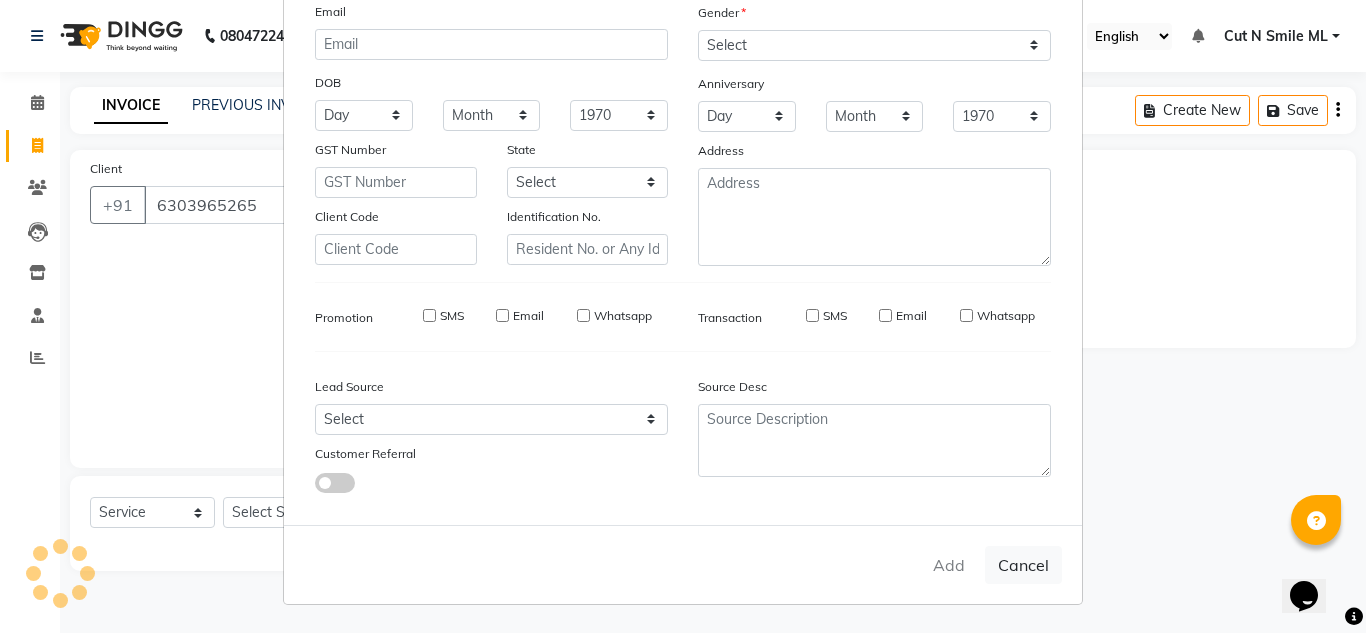 type 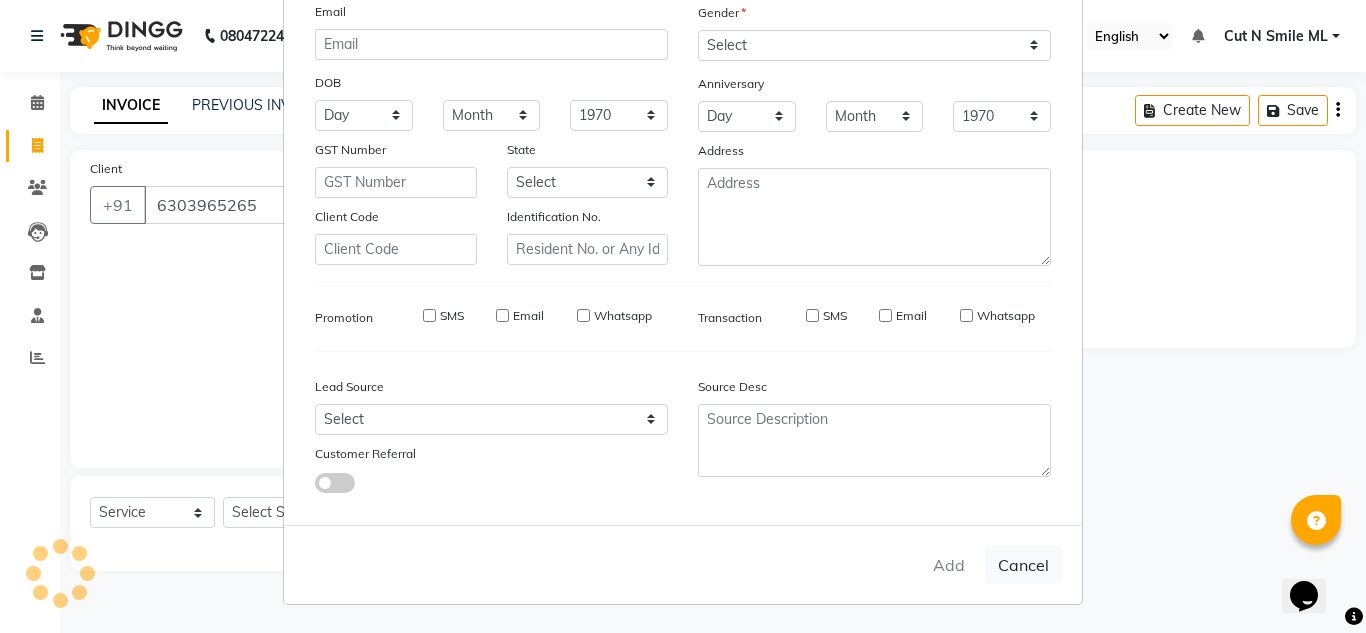 select 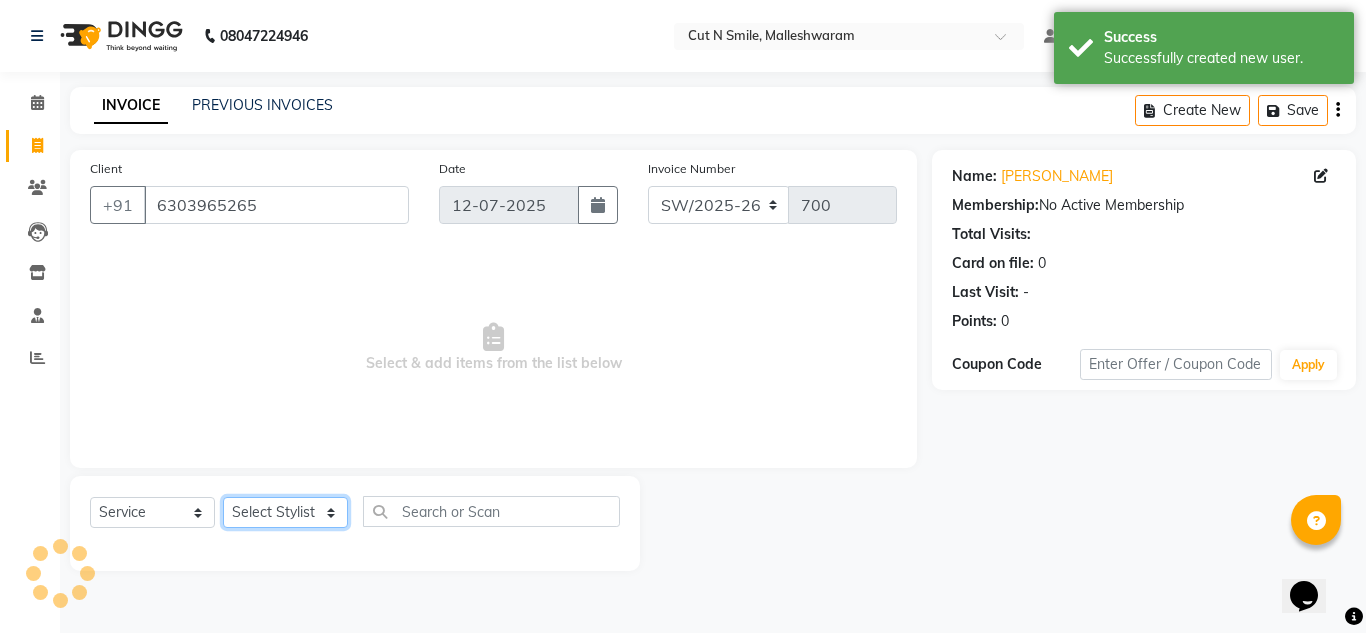click on "Select Stylist [PERSON_NAME] 17M [PERSON_NAME] 9M Ajim 17M  [PERSON_NAME] 17M [PERSON_NAME] [PERSON_NAME] [PERSON_NAME] 17M Armaan 17M Armaan 17O Arshad 17O Asahika ML Babbu ML  Cena 17M [PERSON_NAME] 9M CNS 17 Malleshwaram CNS 9 Malleshwaram CNS [PERSON_NAME] Layout Cut N Smile 17O [PERSON_NAME] 9M [PERSON_NAME] 17M  [PERSON_NAME] 9M [PERSON_NAME] Ganesh 9M Ganga 9M Govind ML [PERSON_NAME] 17M [PERSON_NAME] 17O [PERSON_NAME] 17M Meena ML Mercy [PERSON_NAME] 17M [PERSON_NAME] 17M [PERSON_NAME] [PERSON_NAME] 9M [PERSON_NAME] 9M [PERSON_NAME] 17M [PERSON_NAME] 17M  [PERSON_NAME] 9M [PERSON_NAME] 9M [PERSON_NAME] 17M [PERSON_NAME] 9M Rajan [PERSON_NAME] 9M [PERSON_NAME] 9M [PERSON_NAME] 17M [PERSON_NAME] 17O [PERSON_NAME] 9M [PERSON_NAME] 17M [PERSON_NAME] 17ML [PERSON_NAME] [PERSON_NAME] 17M [PERSON_NAME] [PERSON_NAME]  [PERSON_NAME] ML [PERSON_NAME] 17M Sopna ML [PERSON_NAME] 17M Tanjua 9M [PERSON_NAME] 17M Tofeek 9M Tulsi 17O [PERSON_NAME] 17M Vishal 17M [PERSON_NAME] 17O  [PERSON_NAME]" 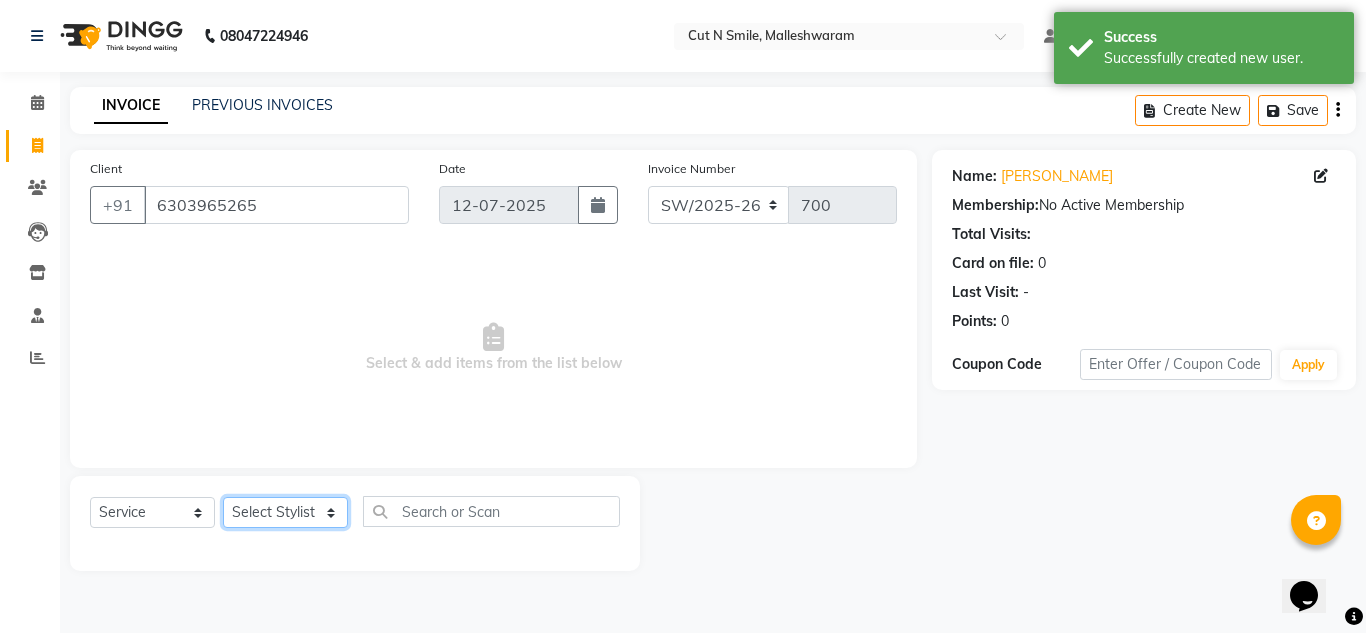 select on "84818" 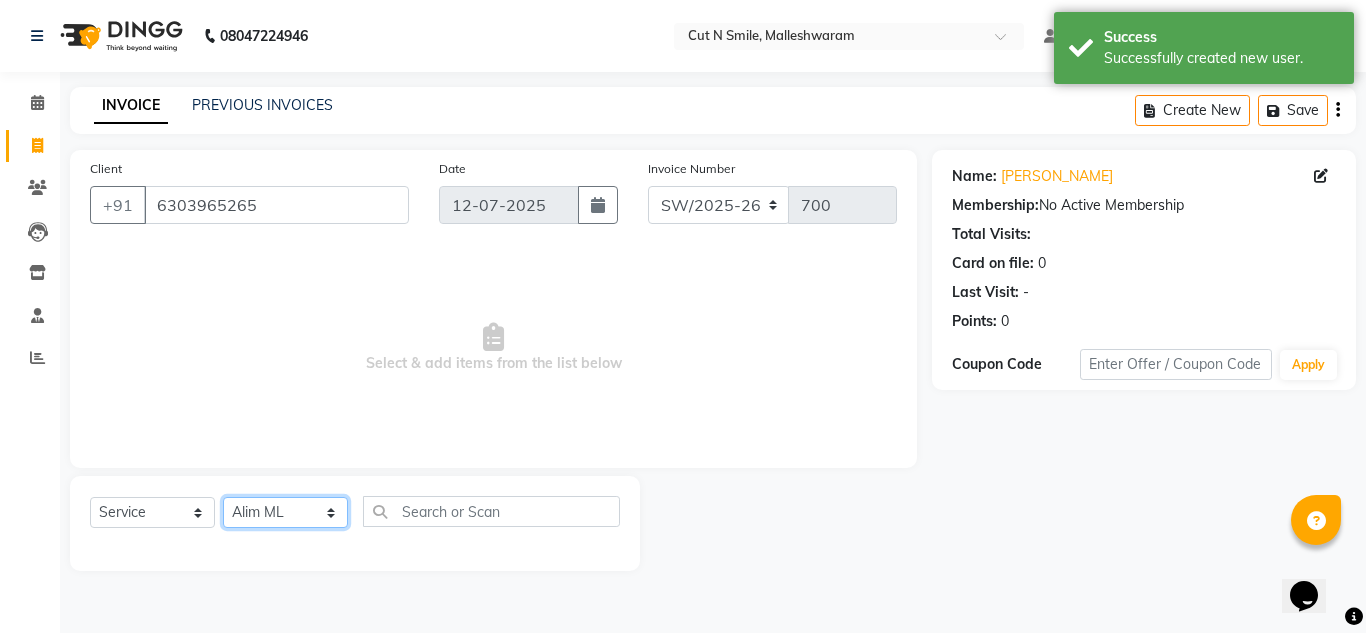 click on "Select Stylist [PERSON_NAME] 17M [PERSON_NAME] 9M Ajim 17M  [PERSON_NAME] 17M [PERSON_NAME] [PERSON_NAME] [PERSON_NAME] 17M Armaan 17M Armaan 17O Arshad 17O Asahika ML Babbu ML  Cena 17M [PERSON_NAME] 9M CNS 17 Malleshwaram CNS 9 Malleshwaram CNS [PERSON_NAME] Layout Cut N Smile 17O [PERSON_NAME] 9M [PERSON_NAME] 17M  [PERSON_NAME] 9M [PERSON_NAME] Ganesh 9M Ganga 9M Govind ML [PERSON_NAME] 17M [PERSON_NAME] 17O [PERSON_NAME] 17M Meena ML Mercy [PERSON_NAME] 17M [PERSON_NAME] 17M [PERSON_NAME] [PERSON_NAME] 9M [PERSON_NAME] 9M [PERSON_NAME] 17M [PERSON_NAME] 17M  [PERSON_NAME] 9M [PERSON_NAME] 9M [PERSON_NAME] 17M [PERSON_NAME] 9M Rajan [PERSON_NAME] 9M [PERSON_NAME] 9M [PERSON_NAME] 17M [PERSON_NAME] 17O [PERSON_NAME] 9M [PERSON_NAME] 17M [PERSON_NAME] 17ML [PERSON_NAME] [PERSON_NAME] 17M [PERSON_NAME] [PERSON_NAME]  [PERSON_NAME] ML [PERSON_NAME] 17M Sopna ML [PERSON_NAME] 17M Tanjua 9M [PERSON_NAME] 17M Tofeek 9M Tulsi 17O [PERSON_NAME] 17M Vishal 17M [PERSON_NAME] 17O  [PERSON_NAME]" 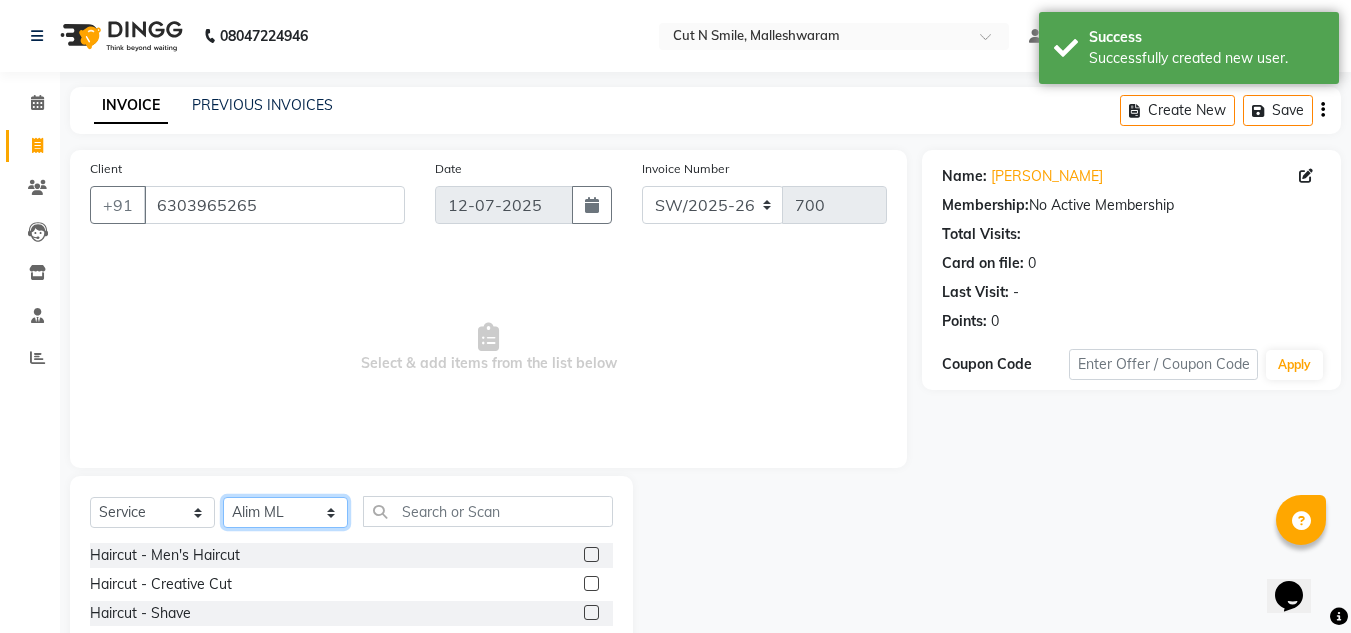 scroll, scrollTop: 168, scrollLeft: 0, axis: vertical 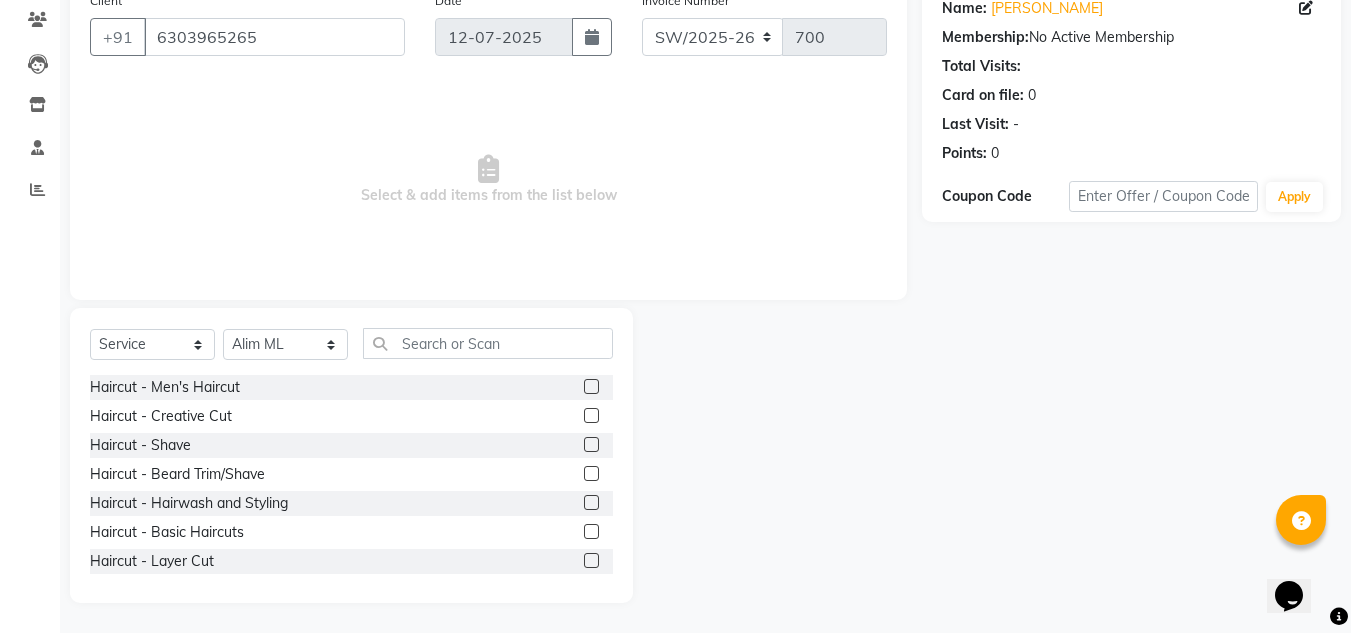 click 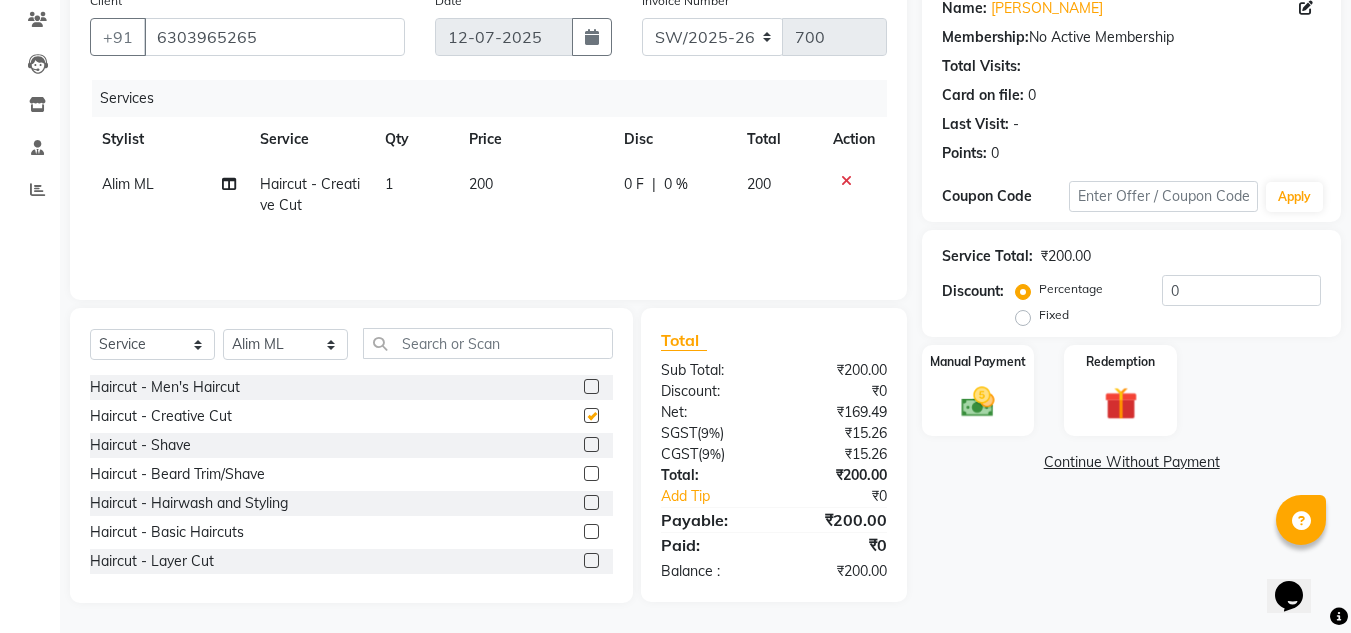 checkbox on "false" 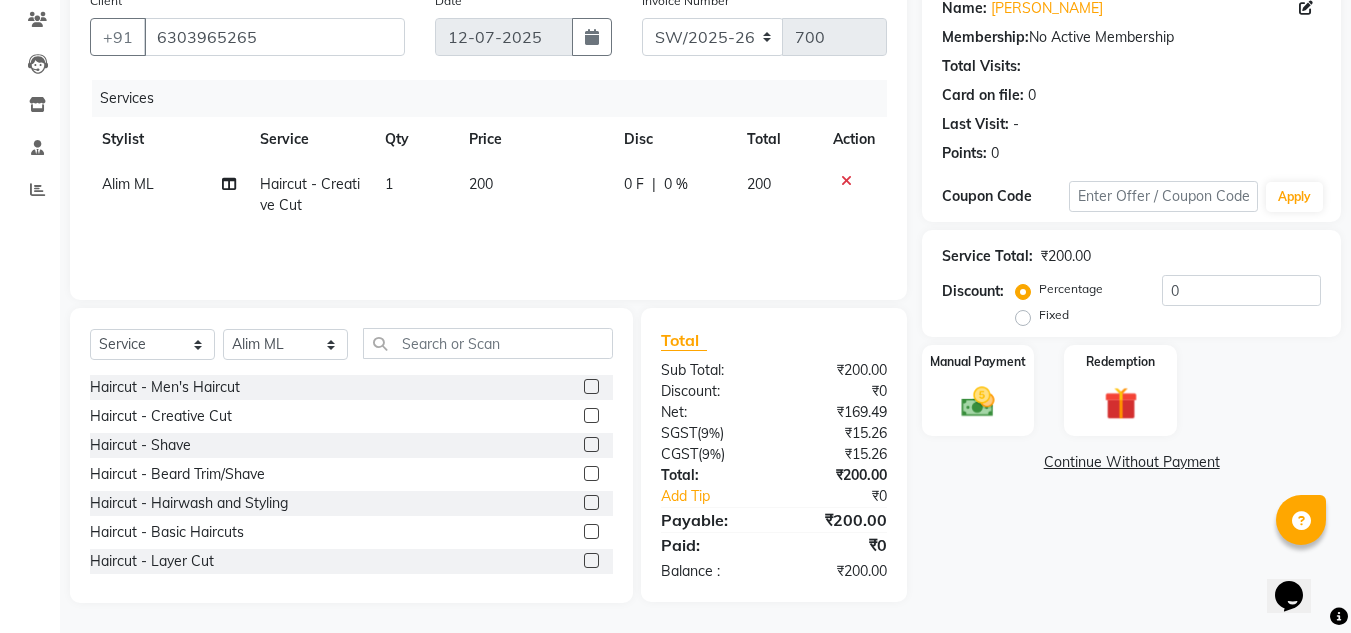 click 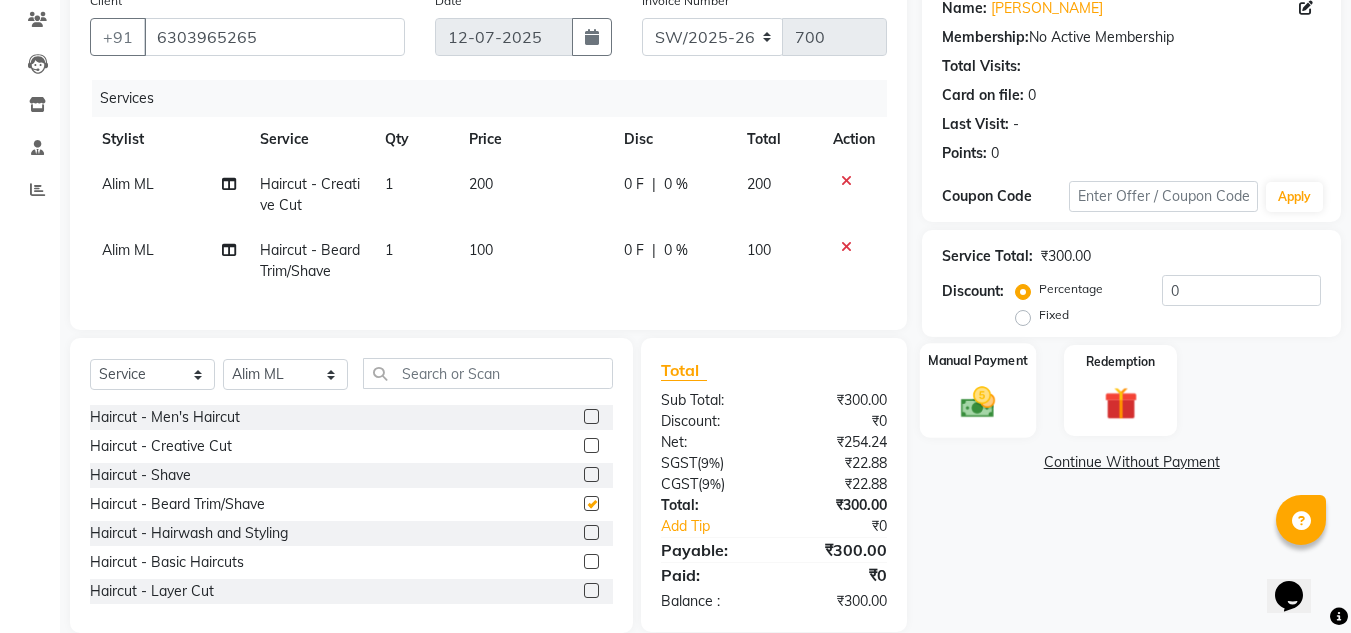 checkbox on "false" 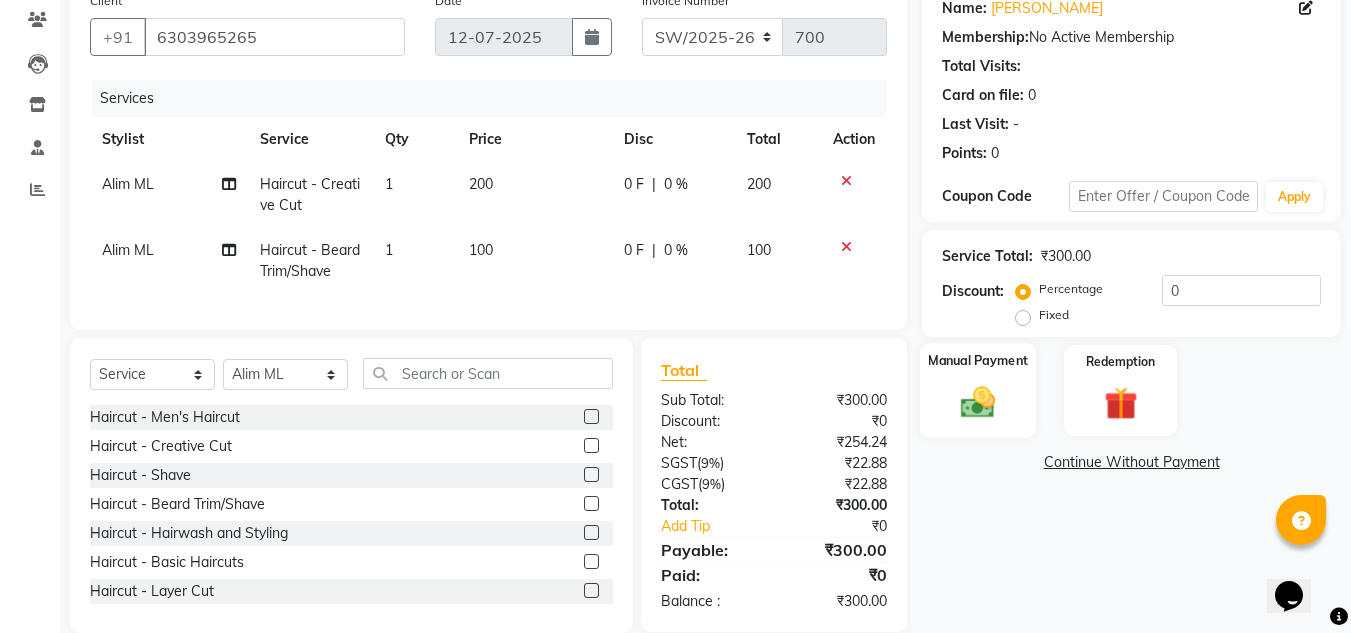 click 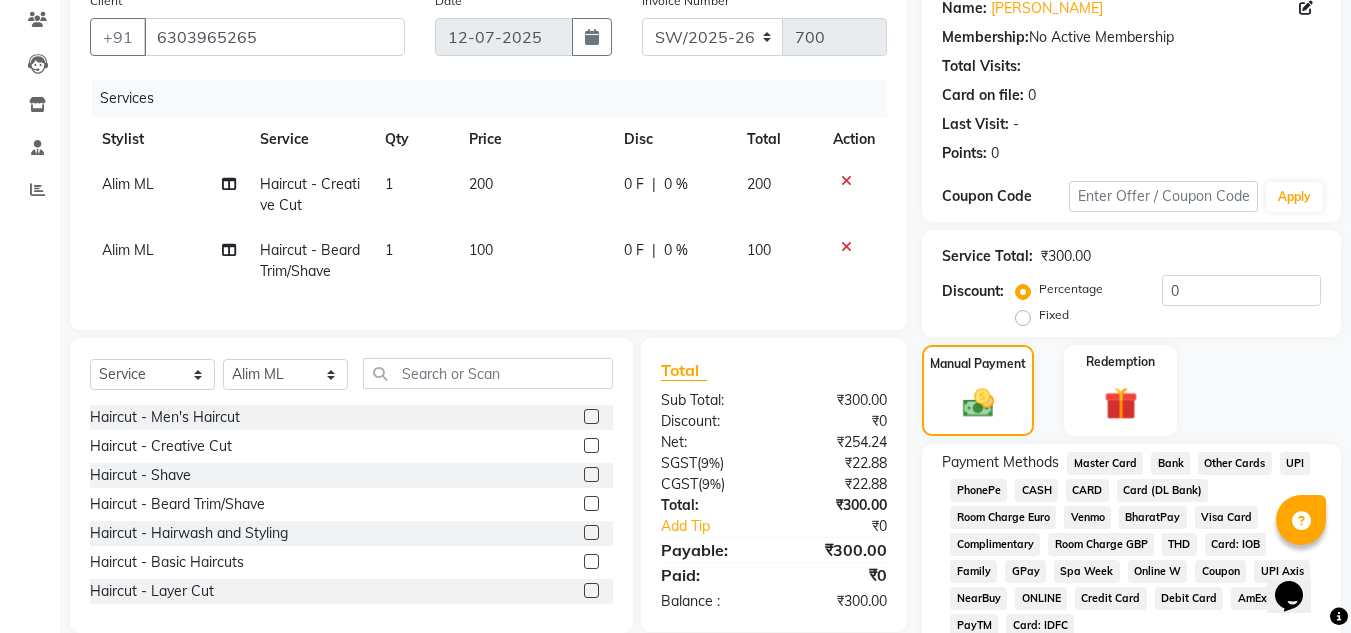click on "UPI" 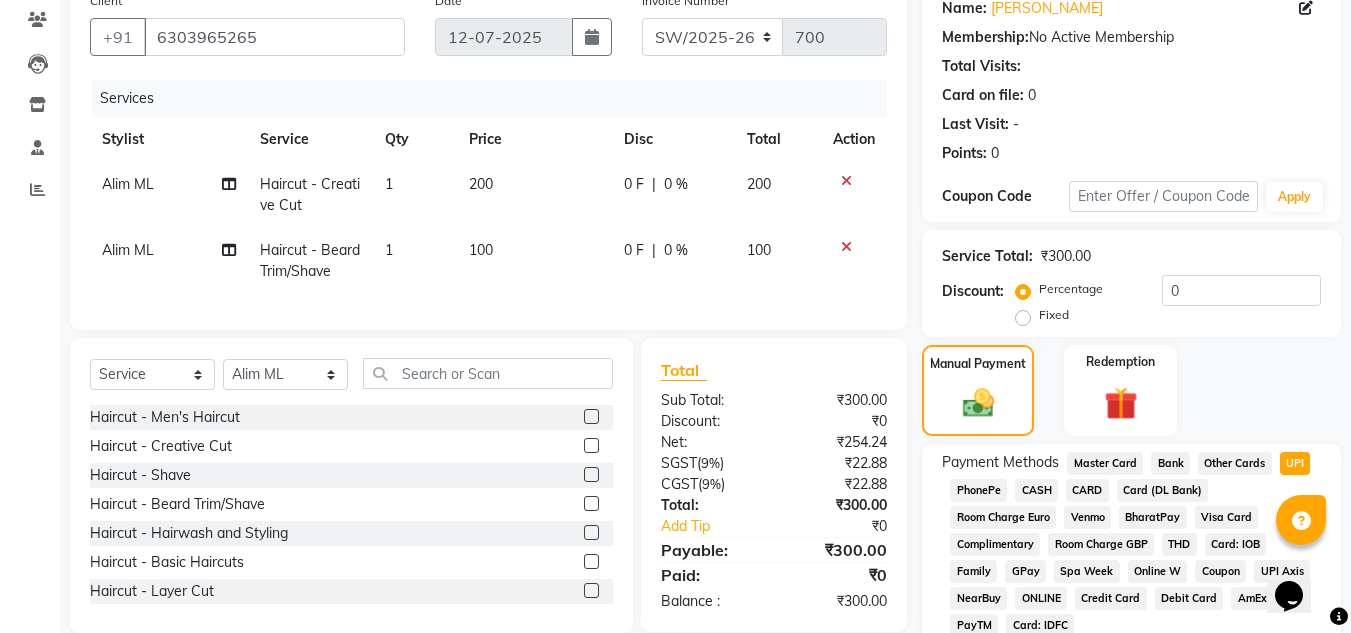 scroll, scrollTop: 361, scrollLeft: 0, axis: vertical 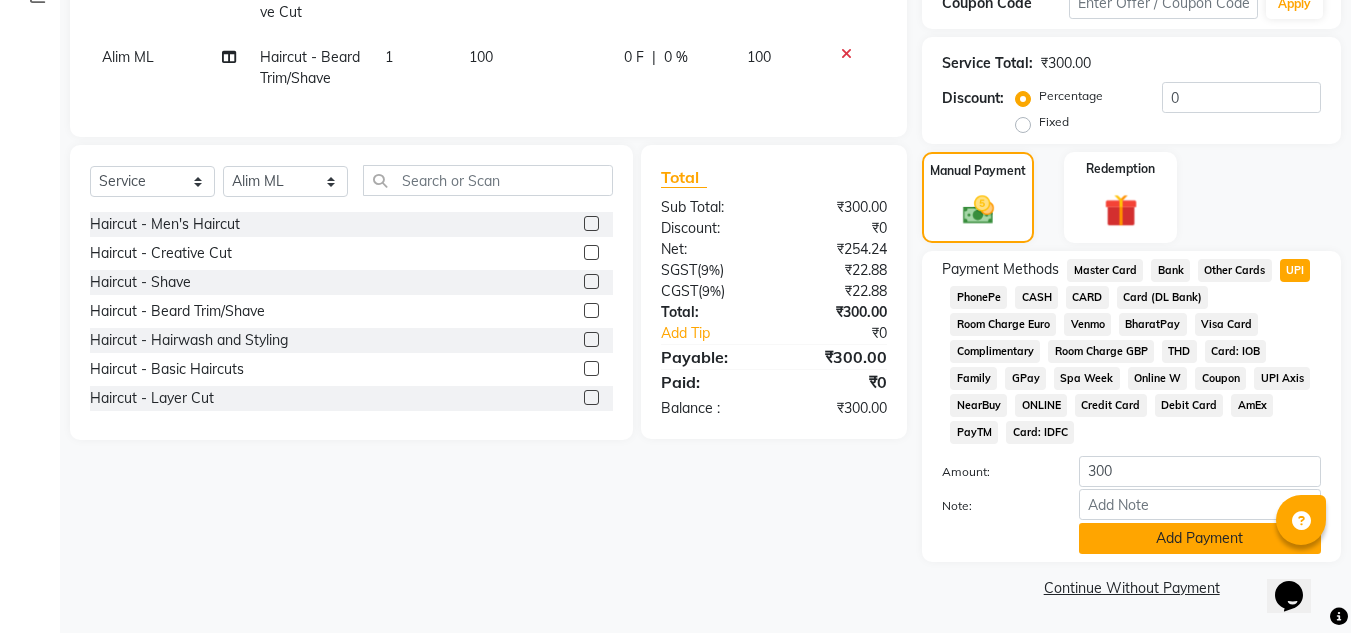 click on "Add Payment" 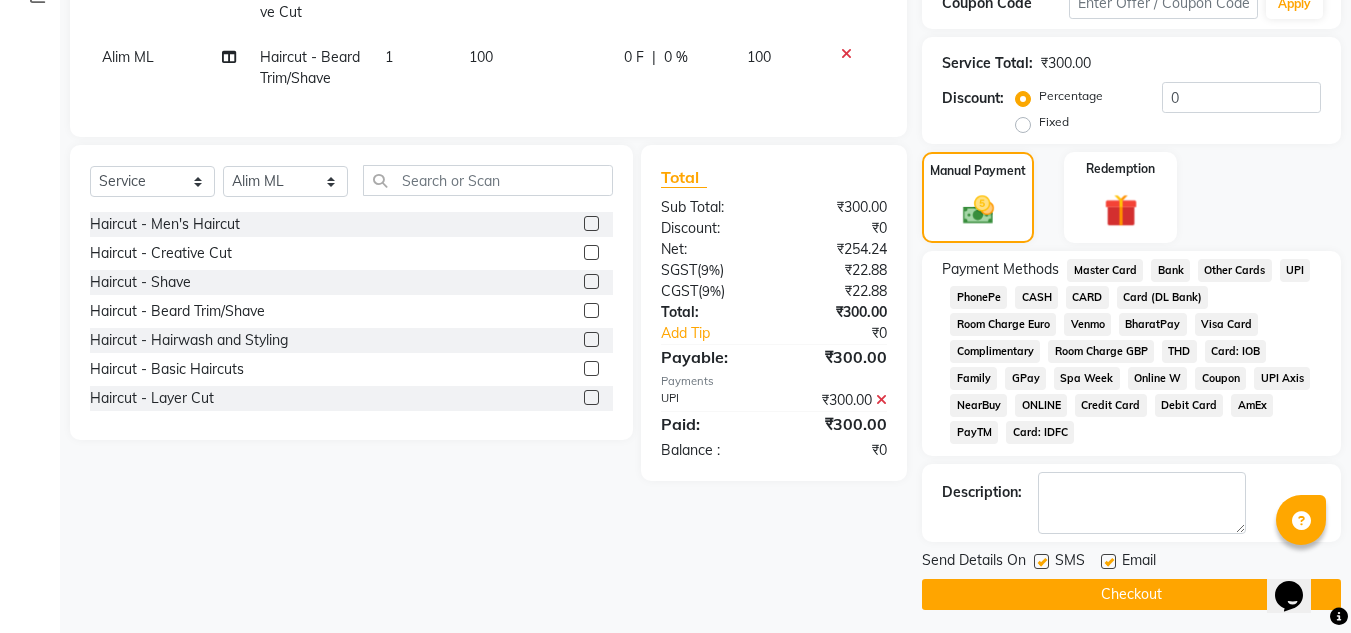 click on "Checkout" 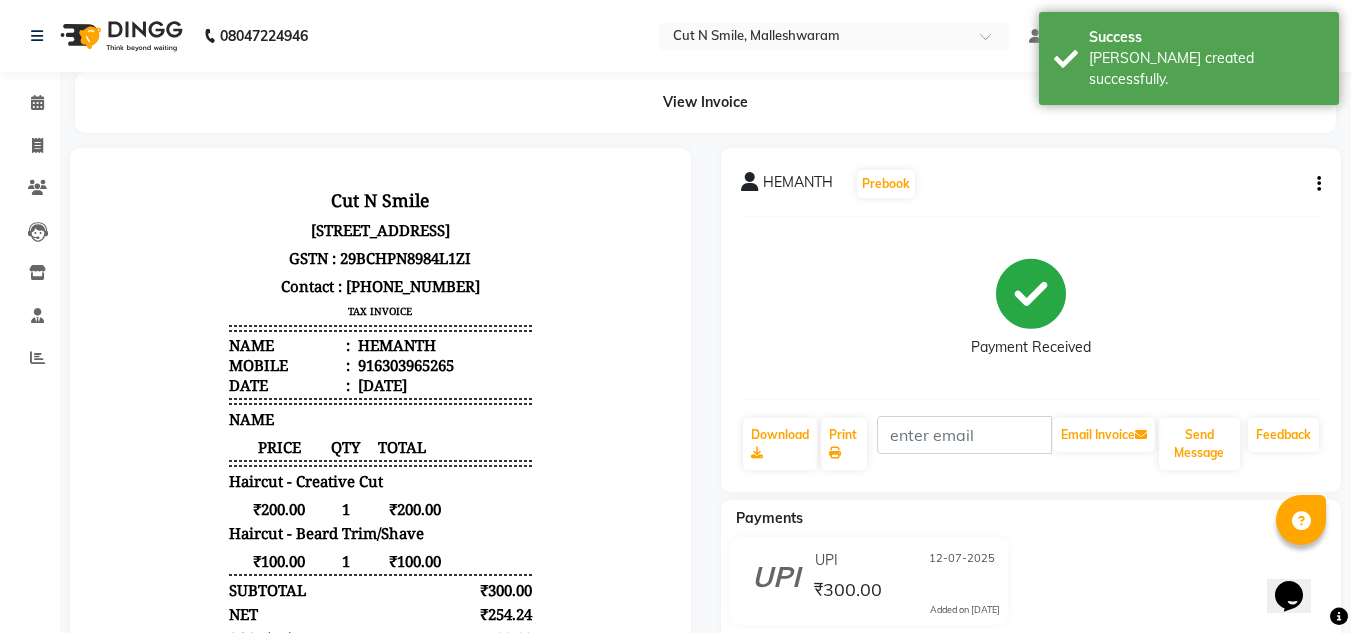 scroll, scrollTop: 0, scrollLeft: 0, axis: both 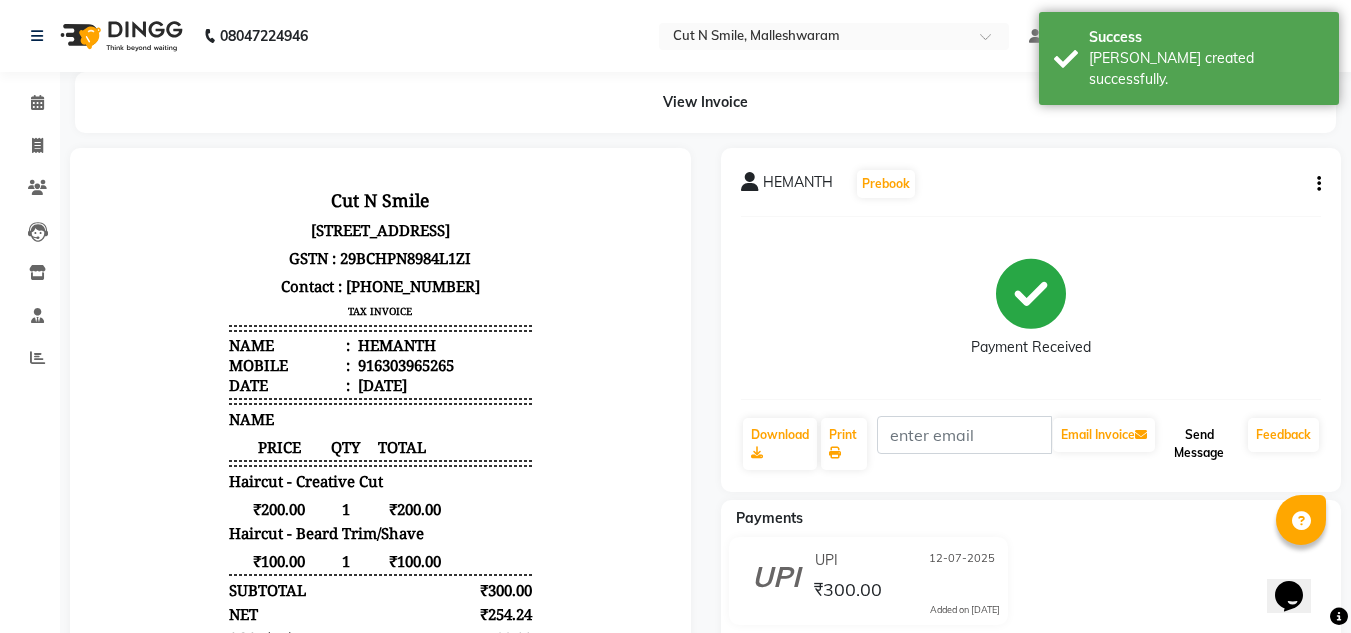 click on "Send Message" 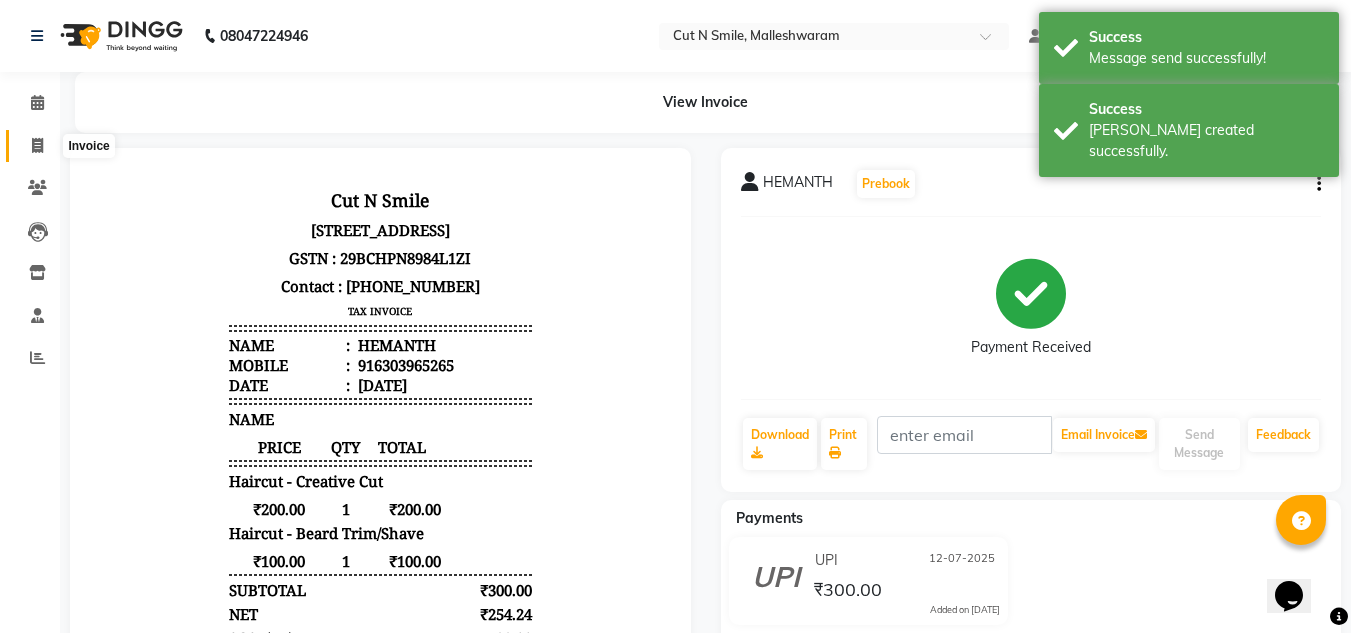 click 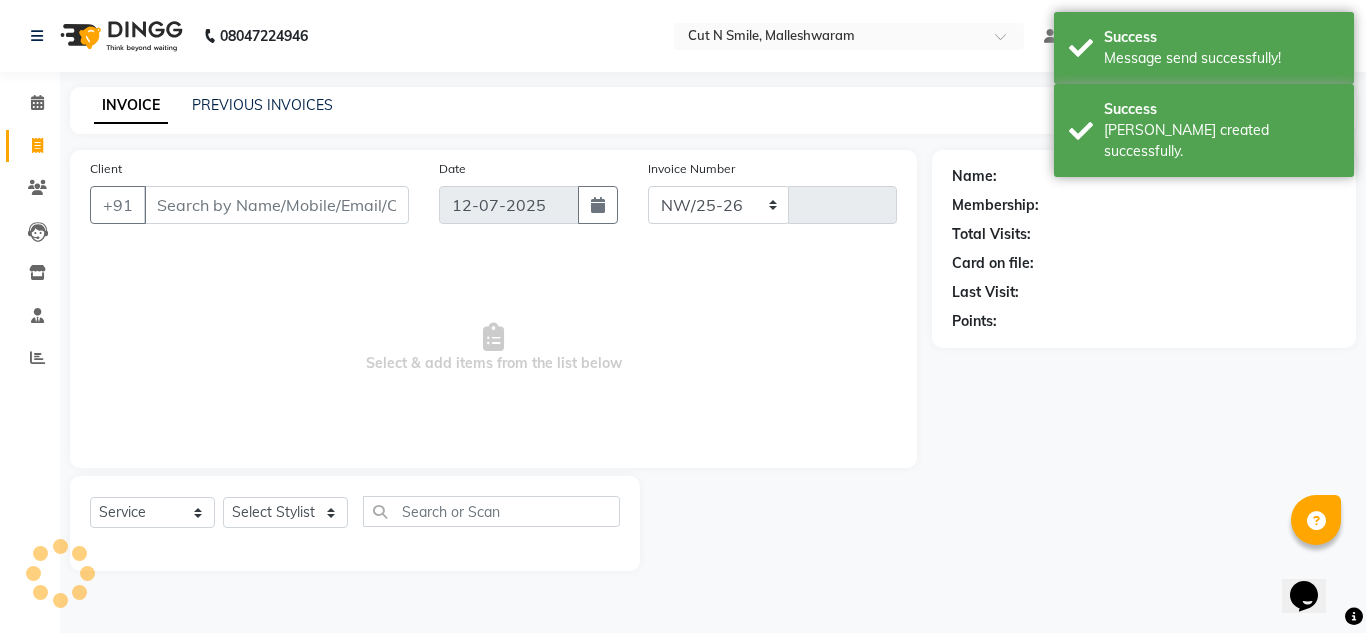 select on "7223" 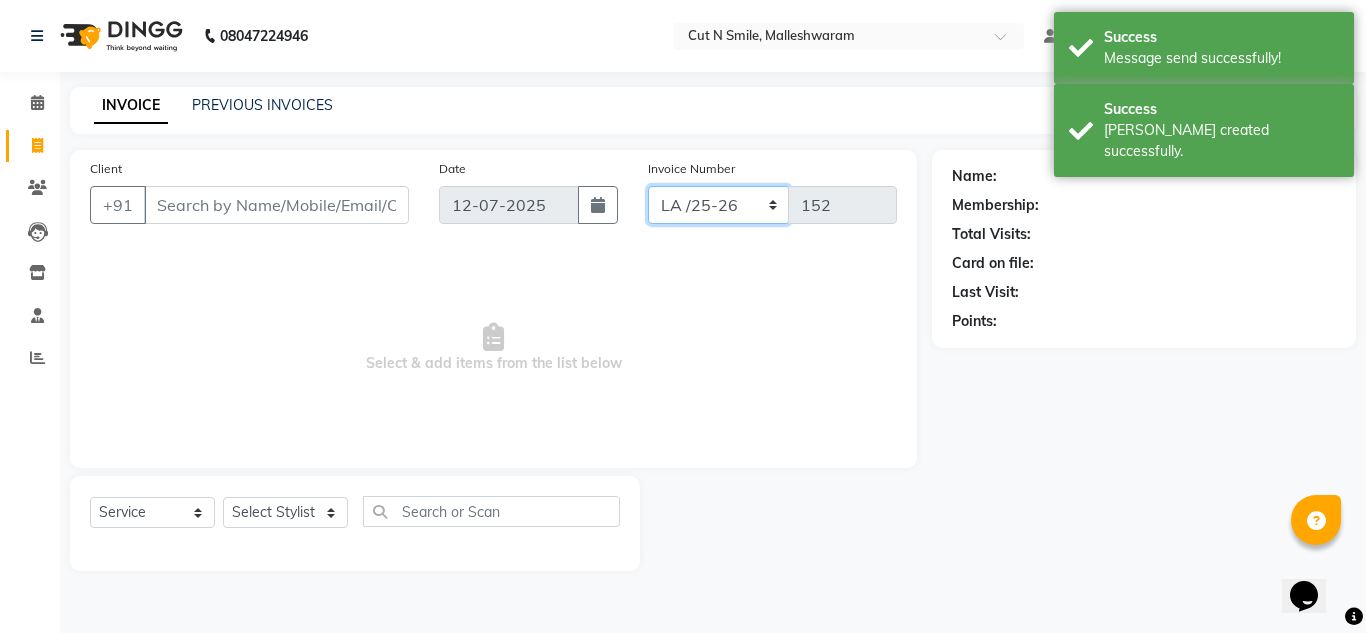click on "NW/25-26 SW/2025-26 NA/2025-26 VN/25-26 LA /25-26" 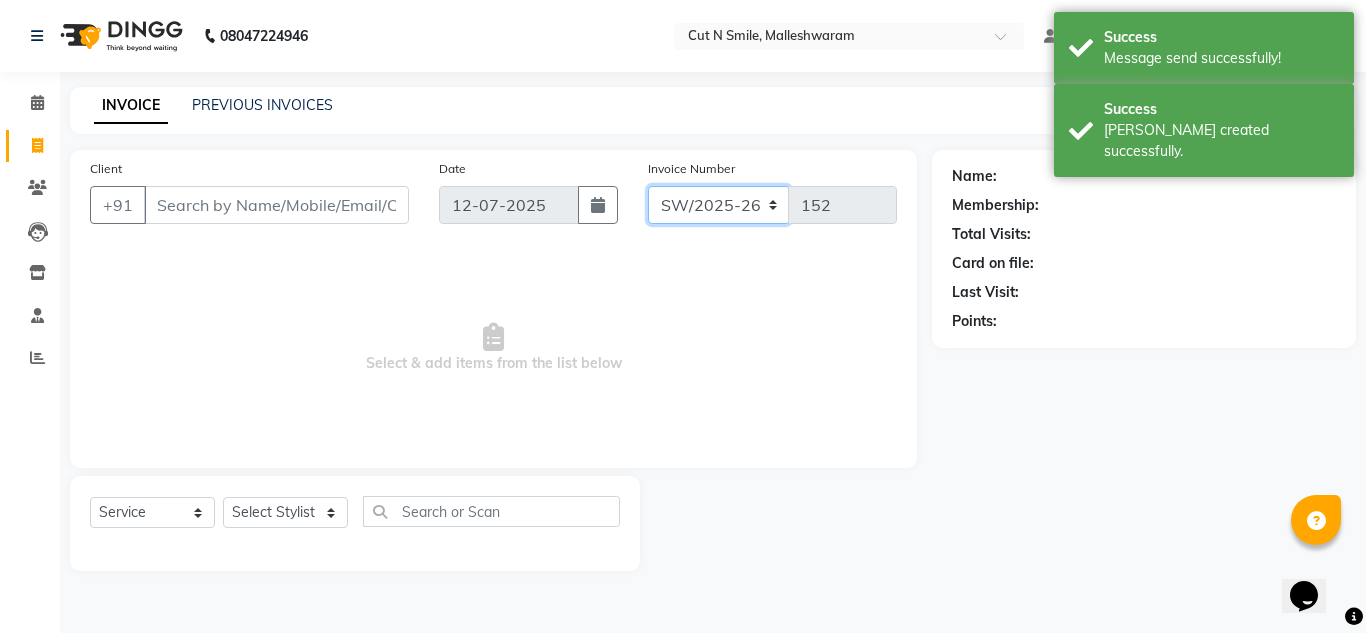 click on "NW/25-26 SW/2025-26 NA/2025-26 VN/25-26 LA /25-26" 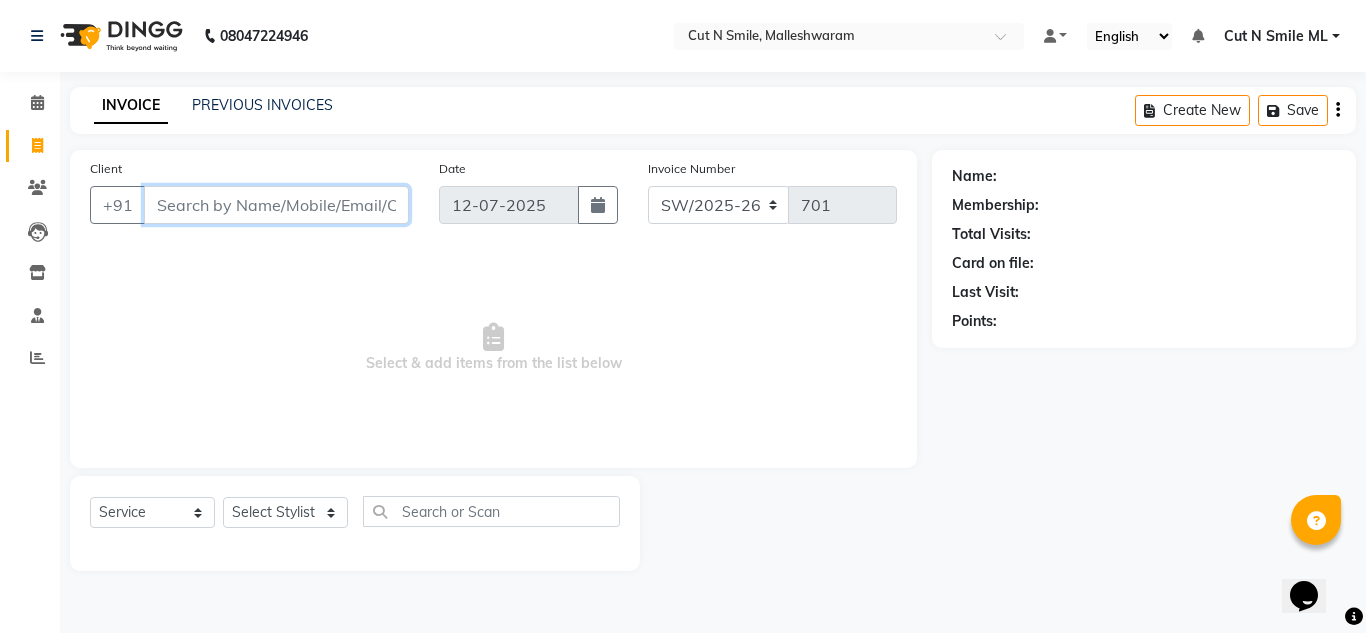 click on "Client" at bounding box center (276, 205) 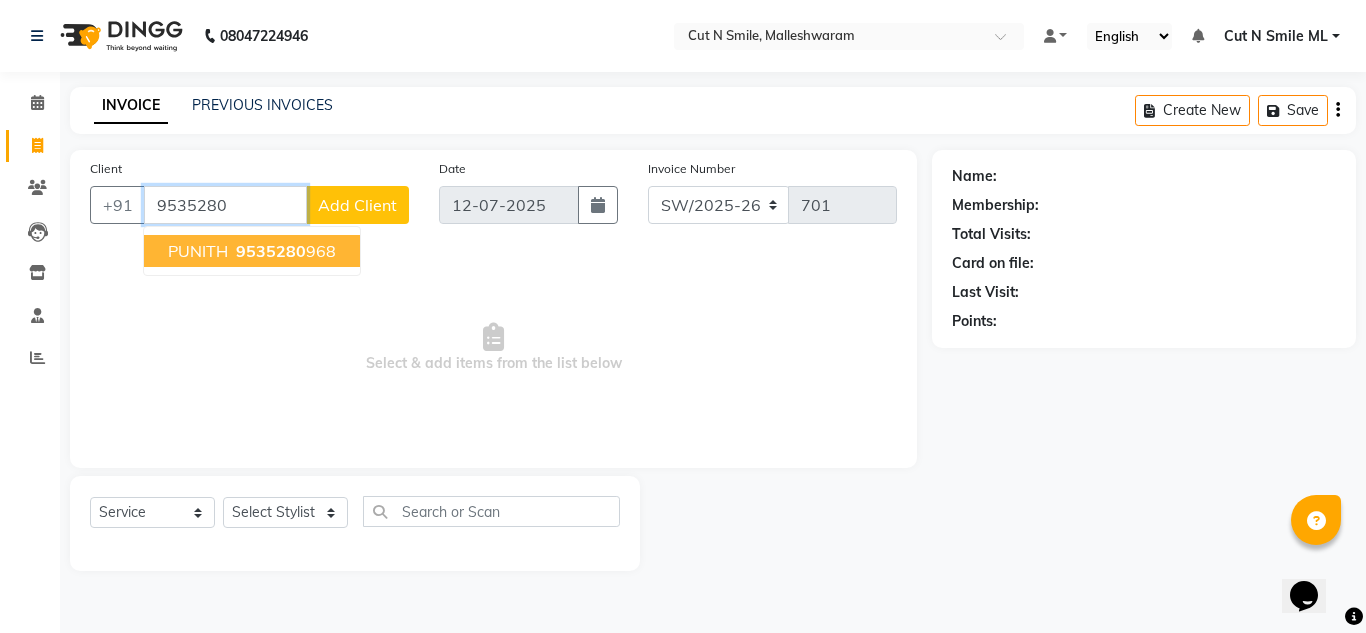 click on "9535280" at bounding box center [271, 251] 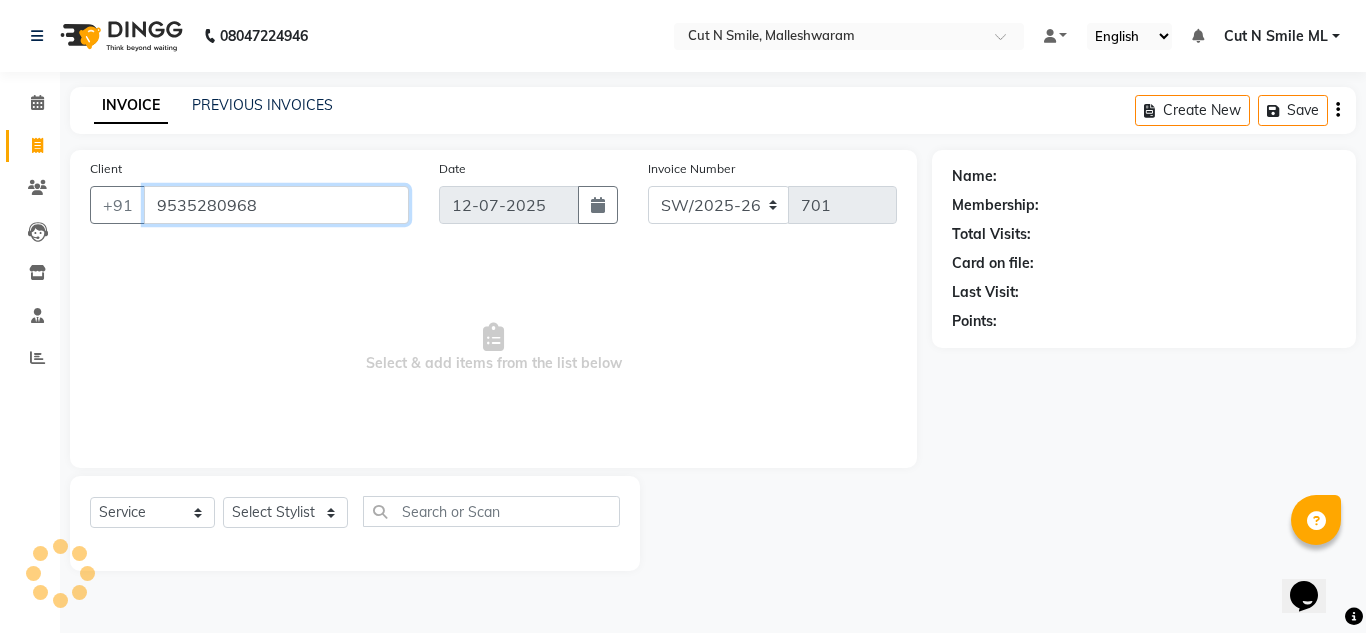 type on "9535280968" 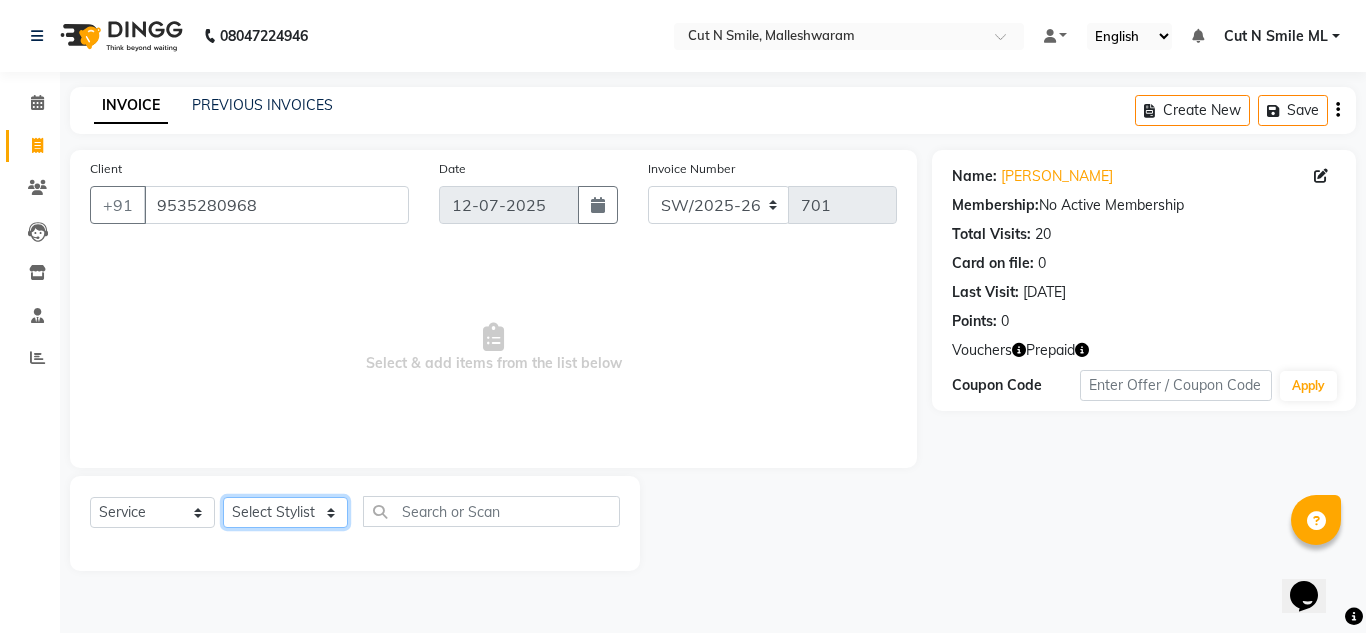 click on "Select Stylist [PERSON_NAME] 17M [PERSON_NAME] 9M Ajim 17M  [PERSON_NAME] 17M [PERSON_NAME] [PERSON_NAME] [PERSON_NAME] 17M Armaan 17M Armaan 17O Arshad 17O Asahika ML Babbu ML  Cena 17M [PERSON_NAME] 9M CNS 17 Malleshwaram CNS 9 Malleshwaram CNS [PERSON_NAME] Layout Cut N Smile 17O [PERSON_NAME] 9M [PERSON_NAME] 17M  [PERSON_NAME] 9M [PERSON_NAME] Ganesh 9M Ganga 9M Govind ML [PERSON_NAME] 17M [PERSON_NAME] 17O [PERSON_NAME] 17M Meena ML Mercy [PERSON_NAME] 17M [PERSON_NAME] 17M [PERSON_NAME] [PERSON_NAME] 9M [PERSON_NAME] 9M [PERSON_NAME] 17M [PERSON_NAME] 17M  [PERSON_NAME] 9M [PERSON_NAME] 9M [PERSON_NAME] 17M [PERSON_NAME] 9M Rajan [PERSON_NAME] 9M [PERSON_NAME] 9M [PERSON_NAME] 17M [PERSON_NAME] 17O [PERSON_NAME] 9M [PERSON_NAME] 17M [PERSON_NAME] 17ML [PERSON_NAME] [PERSON_NAME] 17M [PERSON_NAME] [PERSON_NAME]  [PERSON_NAME] ML [PERSON_NAME] 17M Sopna ML [PERSON_NAME] 17M Tanjua 9M [PERSON_NAME] 17M Tofeek 9M Tulsi 17O [PERSON_NAME] 17M Vishal 17M [PERSON_NAME] 17O  [PERSON_NAME]" 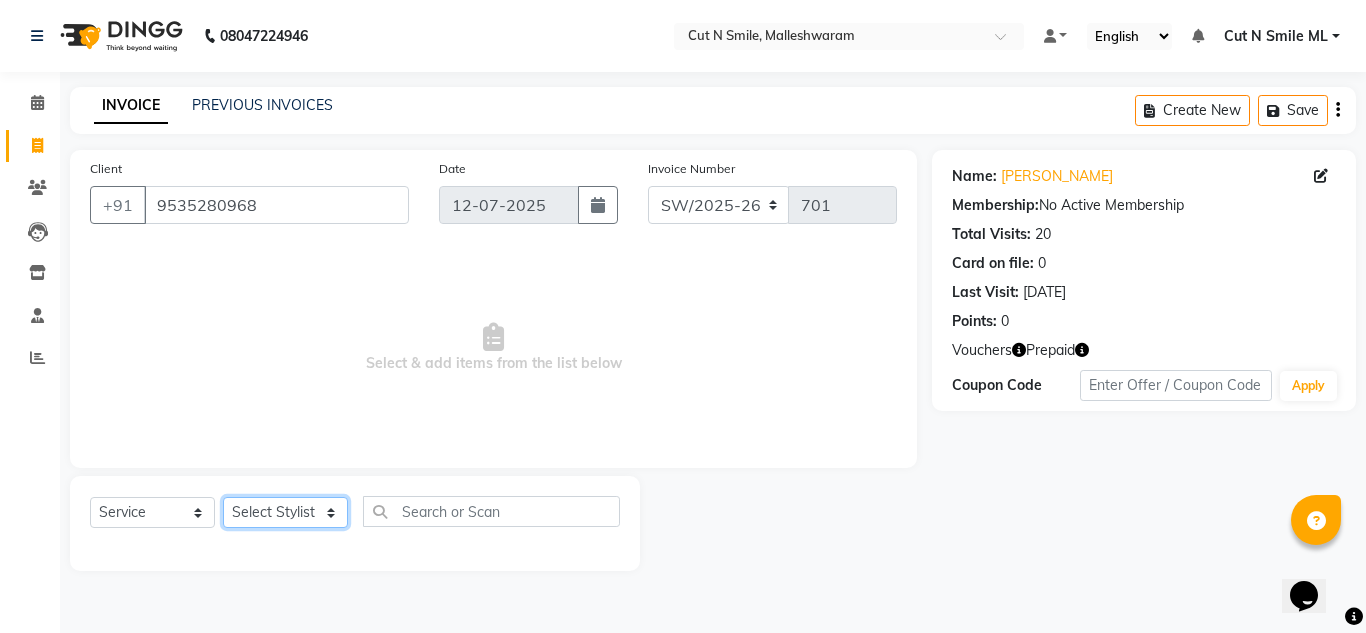 select on "60581" 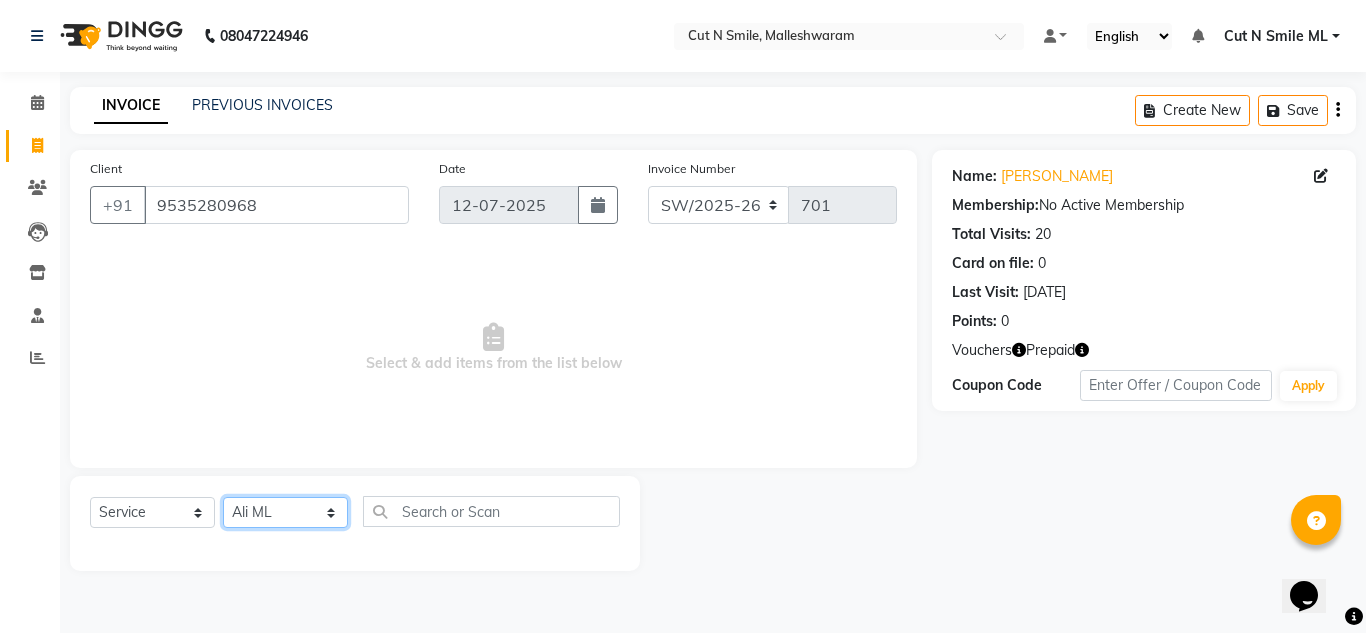 click on "Select Stylist [PERSON_NAME] 17M [PERSON_NAME] 9M Ajim 17M  [PERSON_NAME] 17M [PERSON_NAME] [PERSON_NAME] [PERSON_NAME] 17M Armaan 17M Armaan 17O Arshad 17O Asahika ML Babbu ML  Cena 17M [PERSON_NAME] 9M CNS 17 Malleshwaram CNS 9 Malleshwaram CNS [PERSON_NAME] Layout Cut N Smile 17O [PERSON_NAME] 9M [PERSON_NAME] 17M  [PERSON_NAME] 9M [PERSON_NAME] Ganesh 9M Ganga 9M Govind ML [PERSON_NAME] 17M [PERSON_NAME] 17O [PERSON_NAME] 17M Meena ML Mercy [PERSON_NAME] 17M [PERSON_NAME] 17M [PERSON_NAME] [PERSON_NAME] 9M [PERSON_NAME] 9M [PERSON_NAME] 17M [PERSON_NAME] 17M  [PERSON_NAME] 9M [PERSON_NAME] 9M [PERSON_NAME] 17M [PERSON_NAME] 9M Rajan [PERSON_NAME] 9M [PERSON_NAME] 9M [PERSON_NAME] 17M [PERSON_NAME] 17O [PERSON_NAME] 9M [PERSON_NAME] 17M [PERSON_NAME] 17ML [PERSON_NAME] [PERSON_NAME] 17M [PERSON_NAME] [PERSON_NAME]  [PERSON_NAME] ML [PERSON_NAME] 17M Sopna ML [PERSON_NAME] 17M Tanjua 9M [PERSON_NAME] 17M Tofeek 9M Tulsi 17O [PERSON_NAME] 17M Vishal 17M [PERSON_NAME] 17O  [PERSON_NAME]" 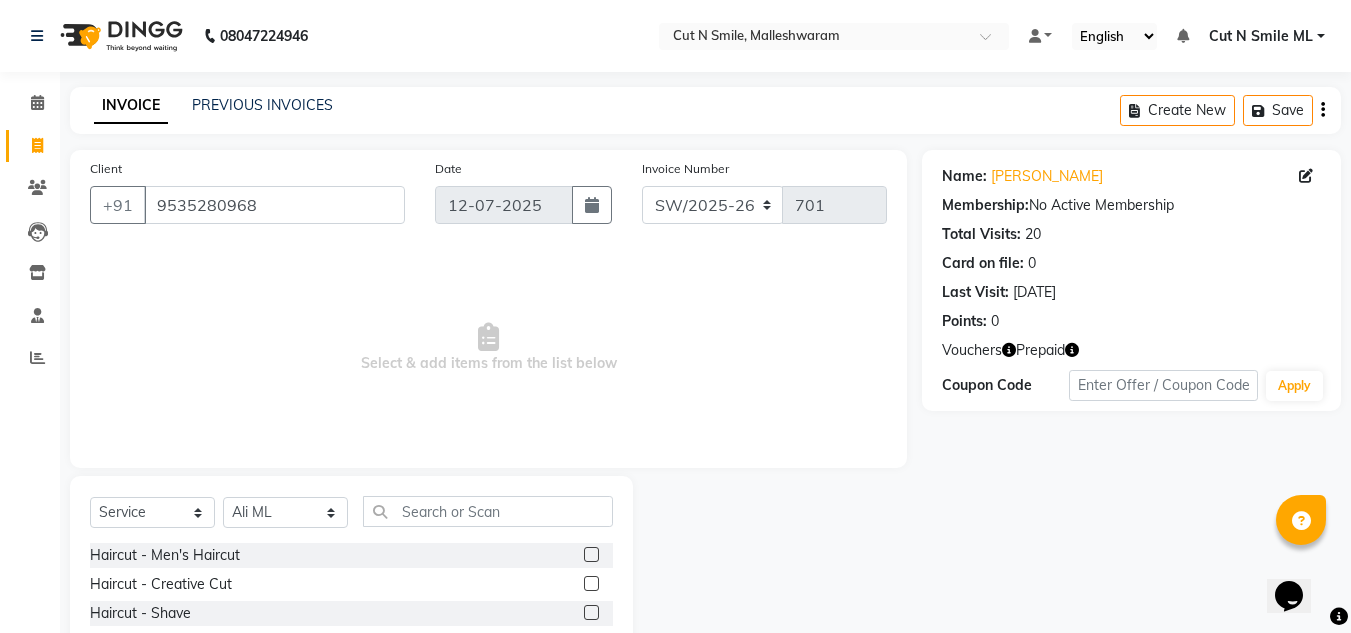 click 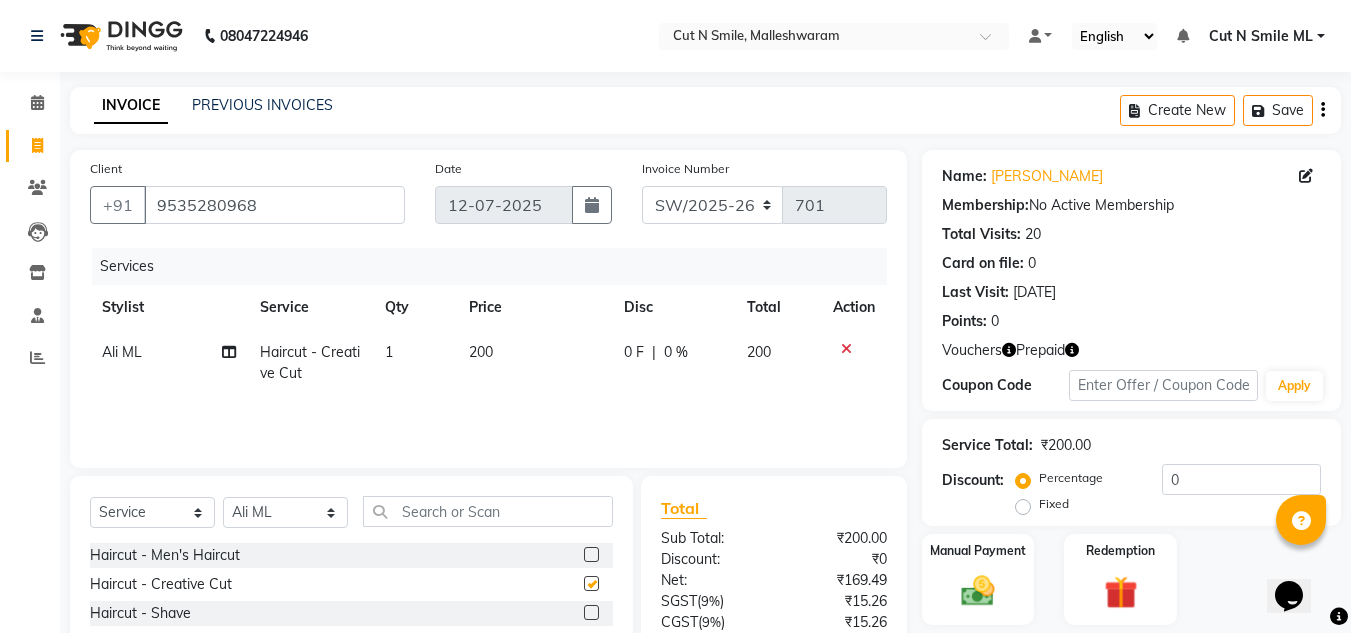 checkbox on "false" 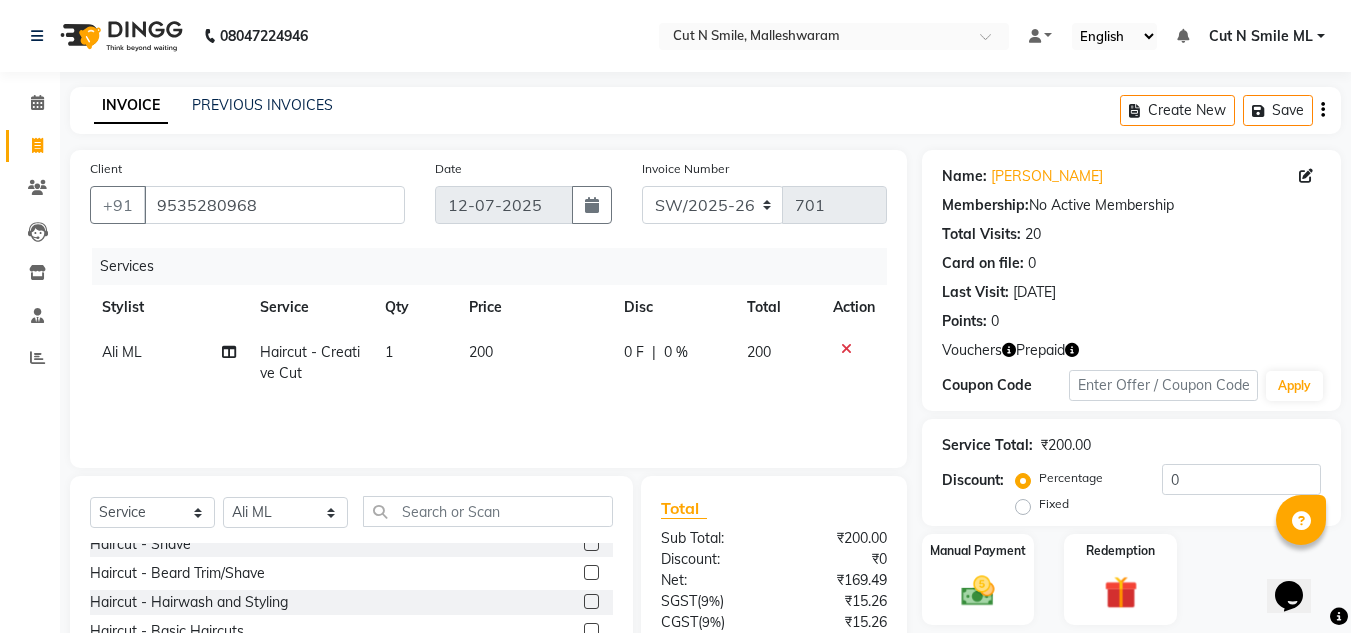 scroll, scrollTop: 70, scrollLeft: 0, axis: vertical 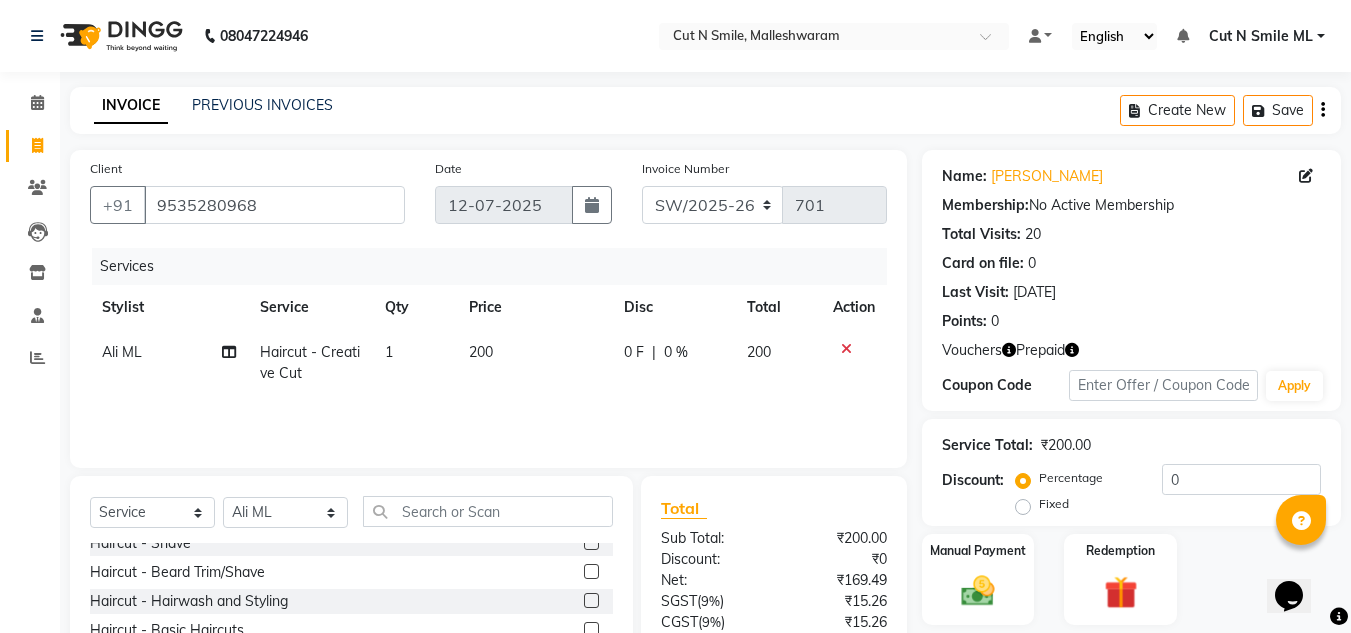 click 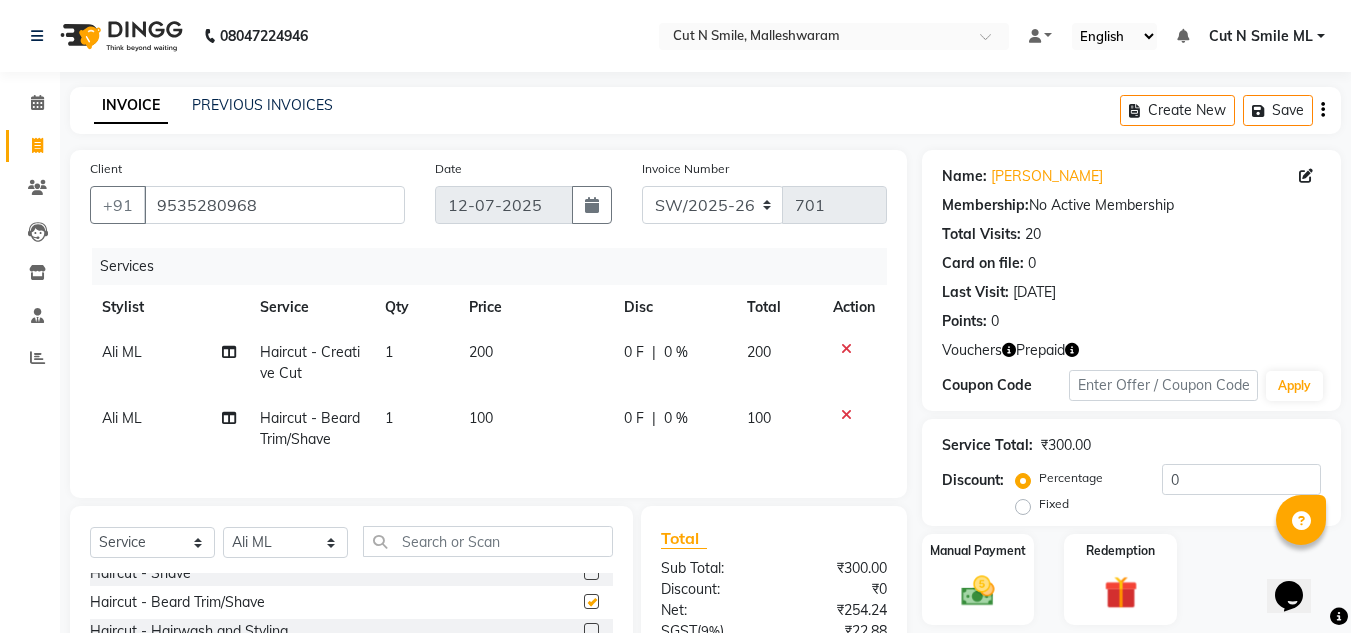 checkbox on "false" 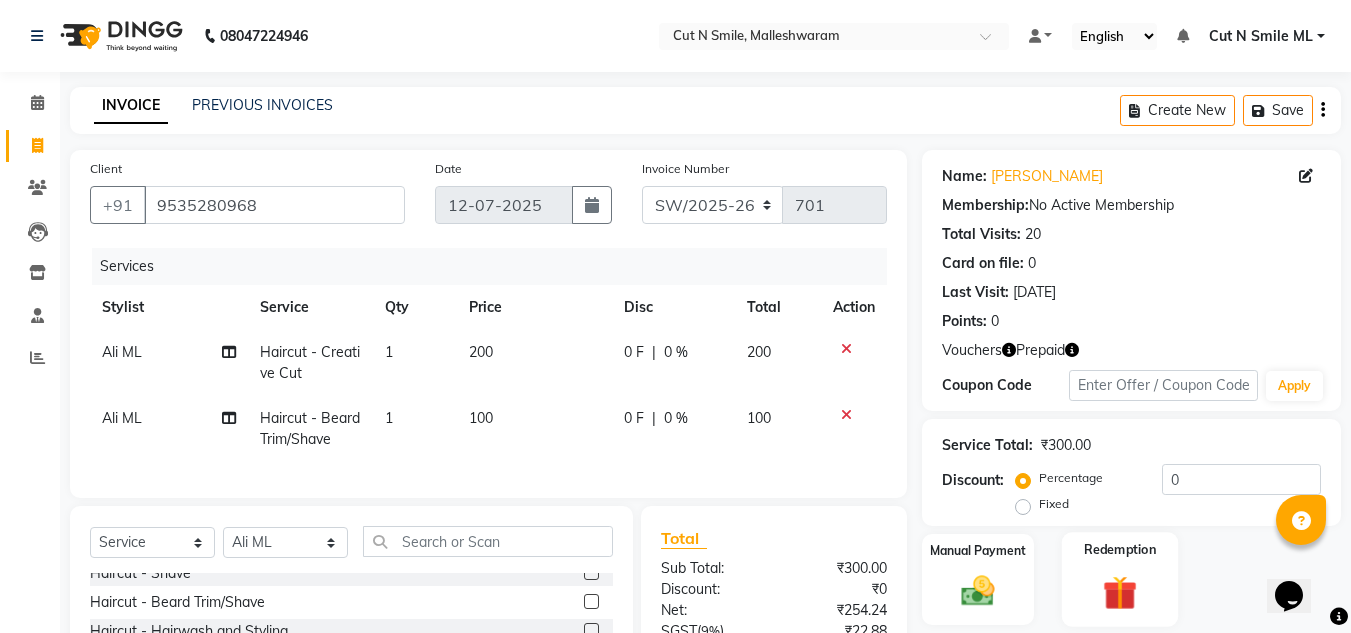 click 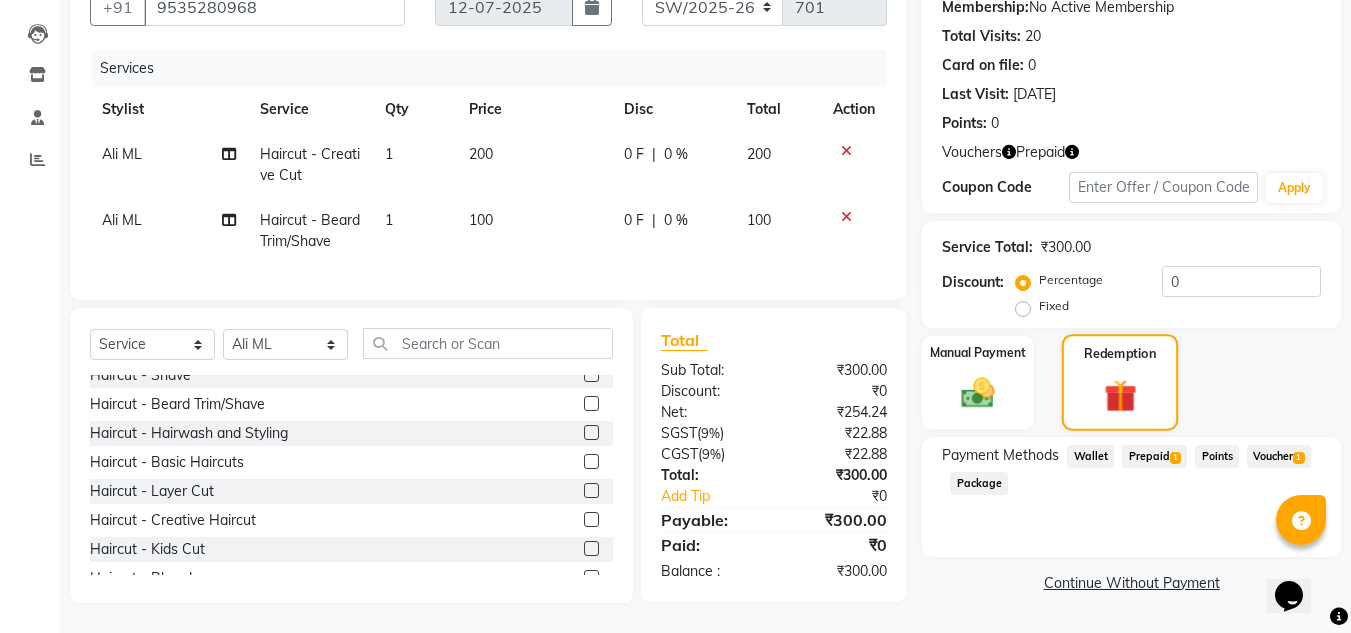 scroll, scrollTop: 213, scrollLeft: 0, axis: vertical 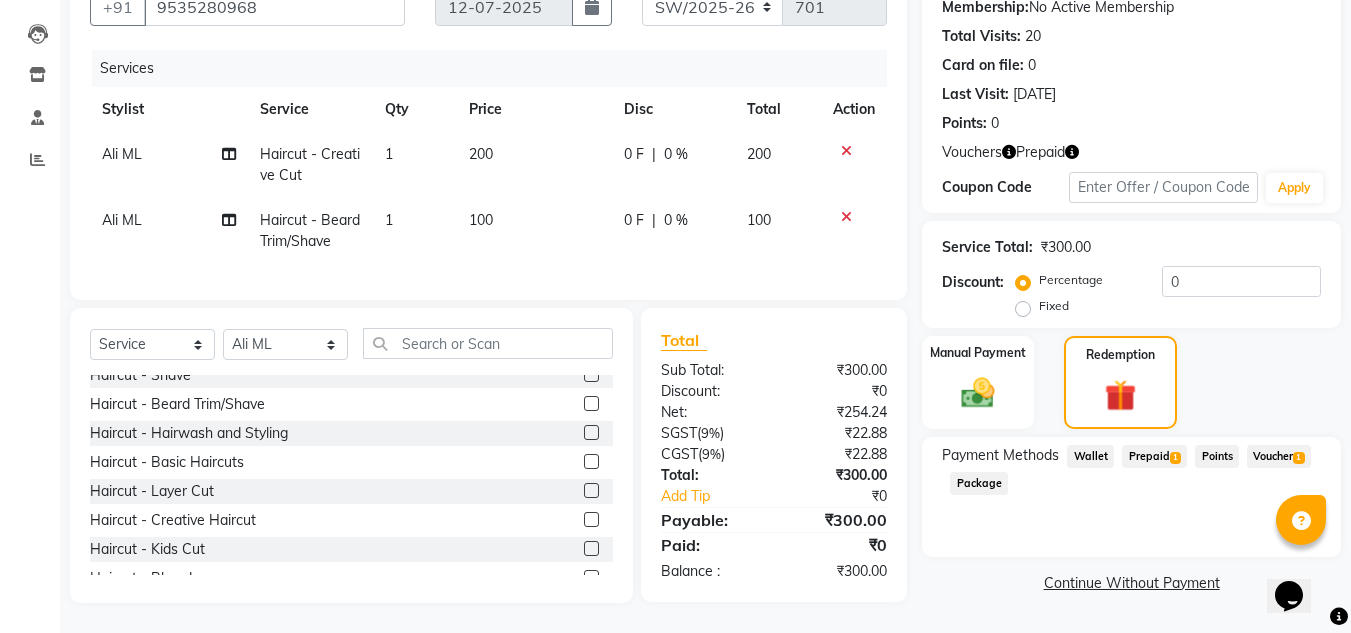 click on "Prepaid  1" 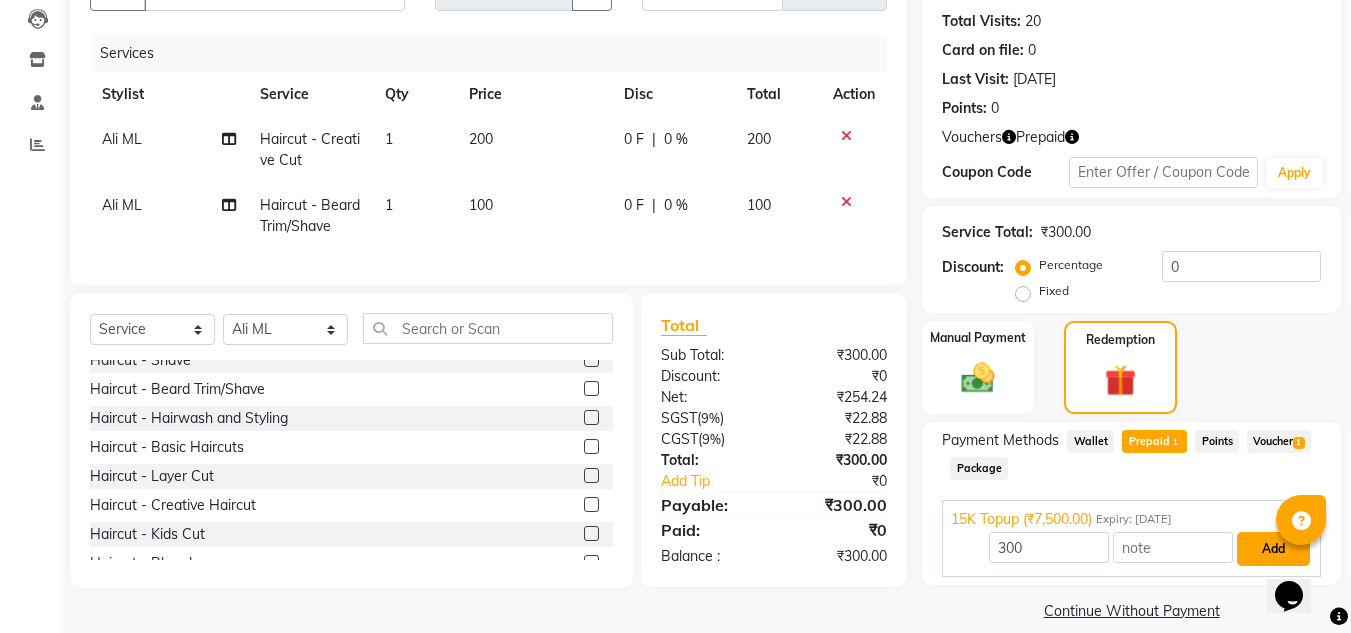 click on "Add" at bounding box center [1273, 549] 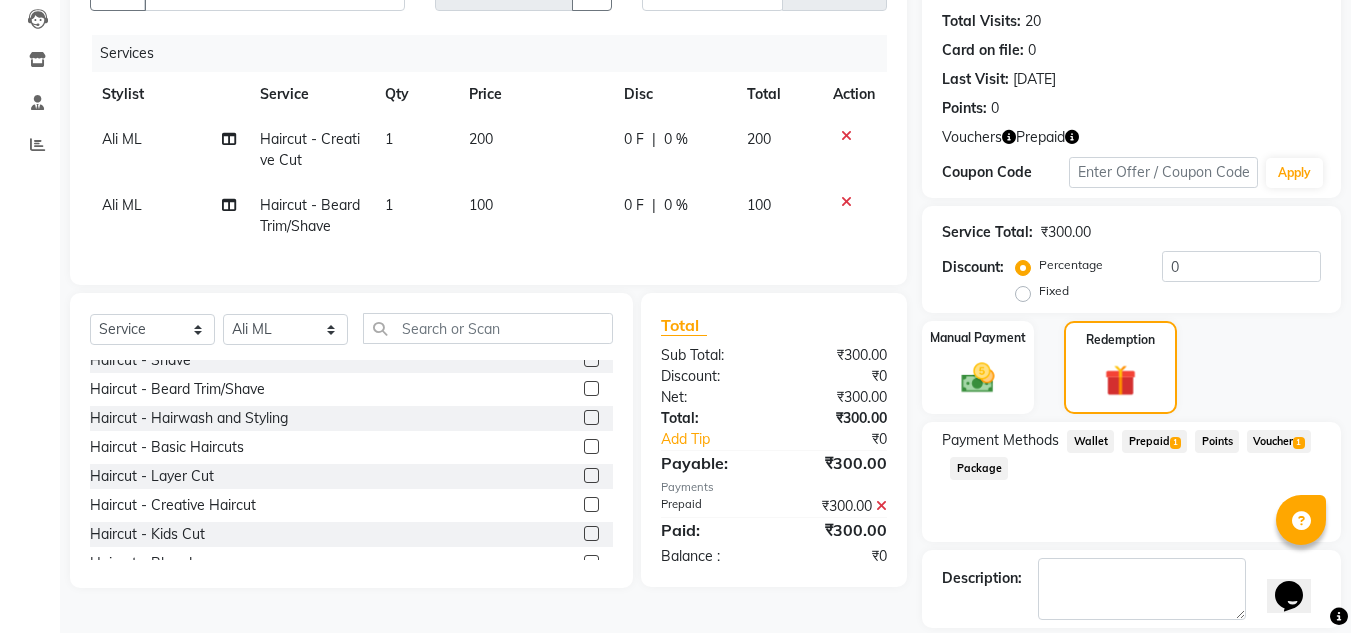 scroll, scrollTop: 306, scrollLeft: 0, axis: vertical 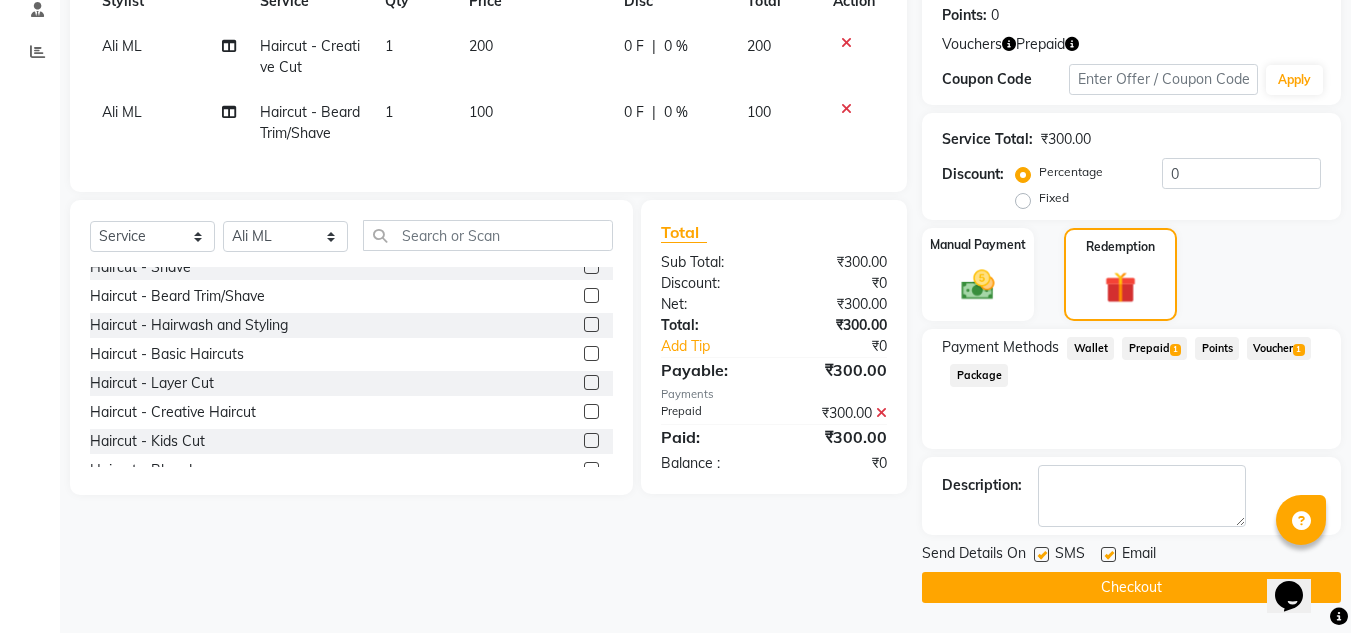 click on "Checkout" 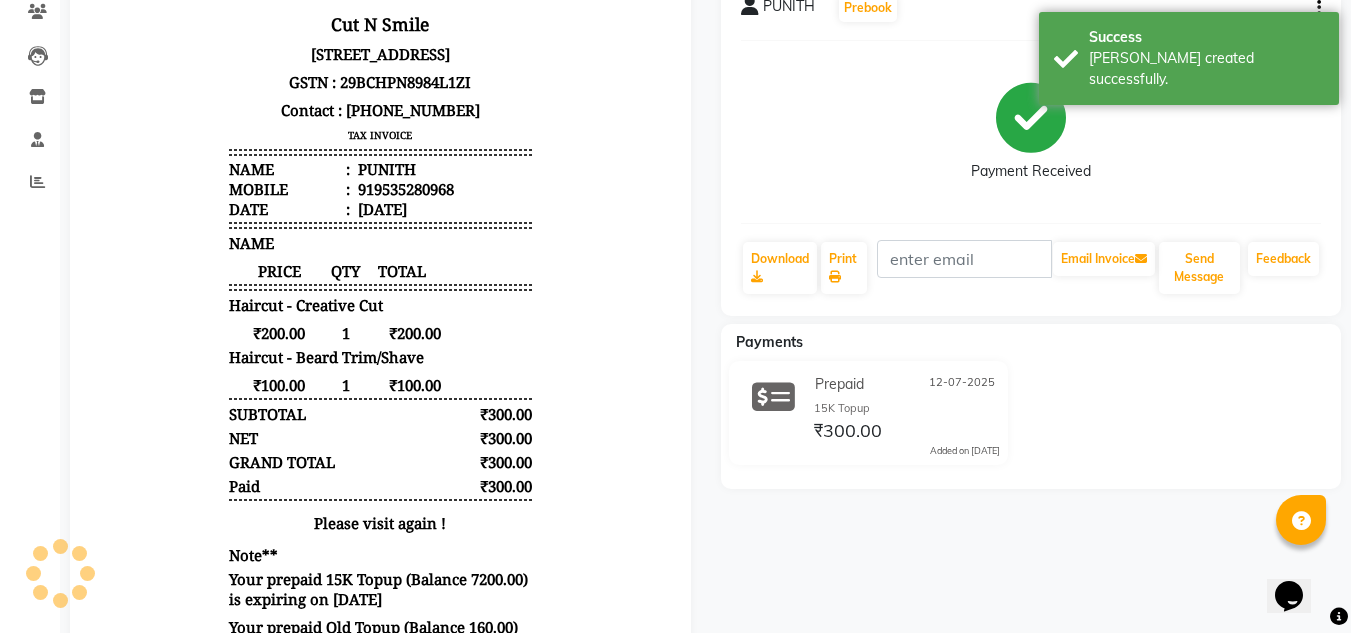 scroll, scrollTop: 295, scrollLeft: 0, axis: vertical 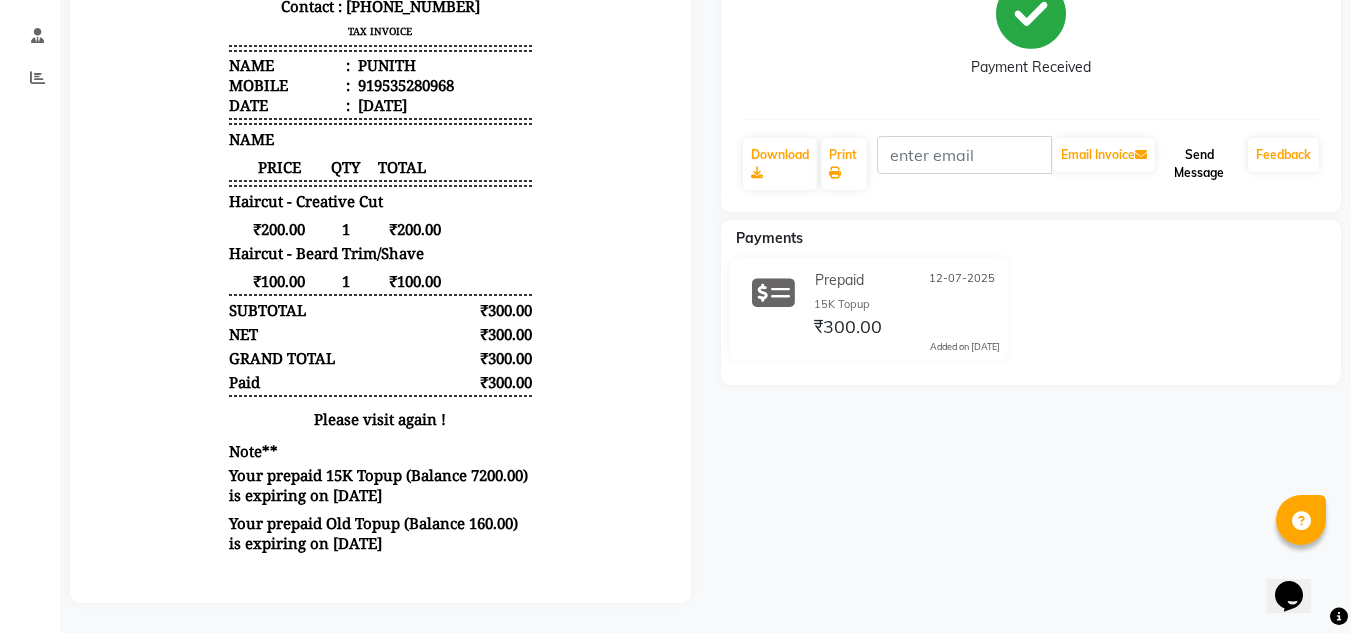 click on "Send Message" 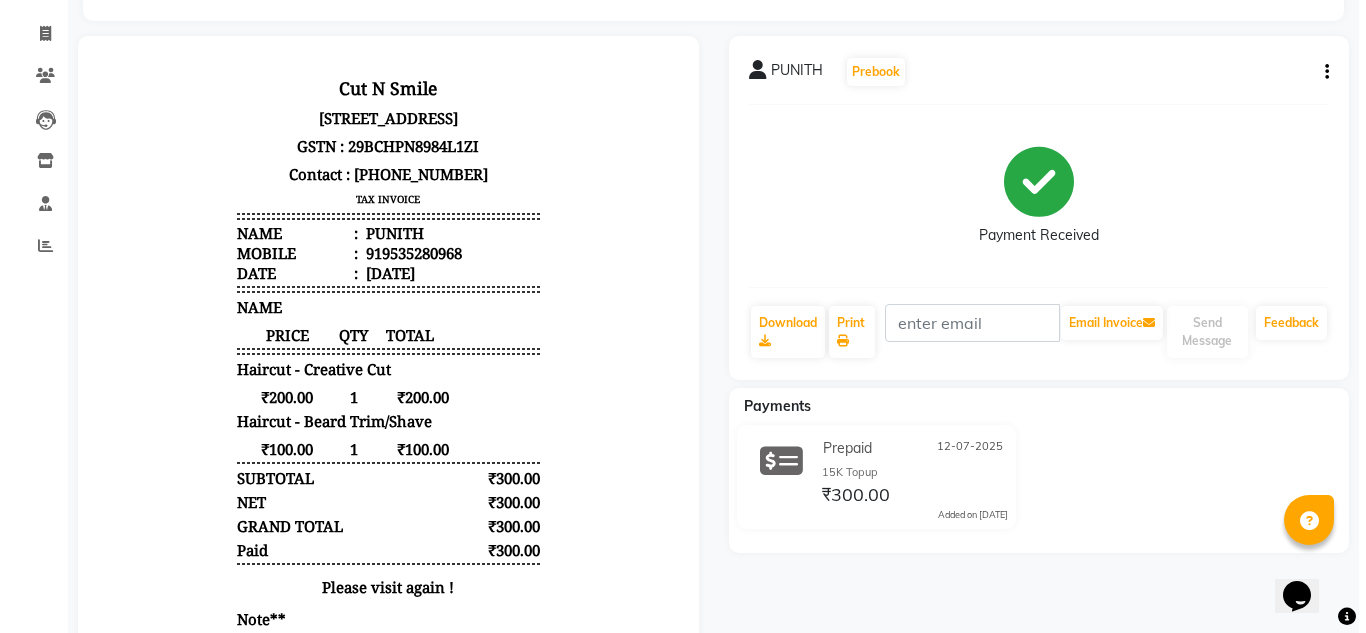 scroll, scrollTop: 0, scrollLeft: 0, axis: both 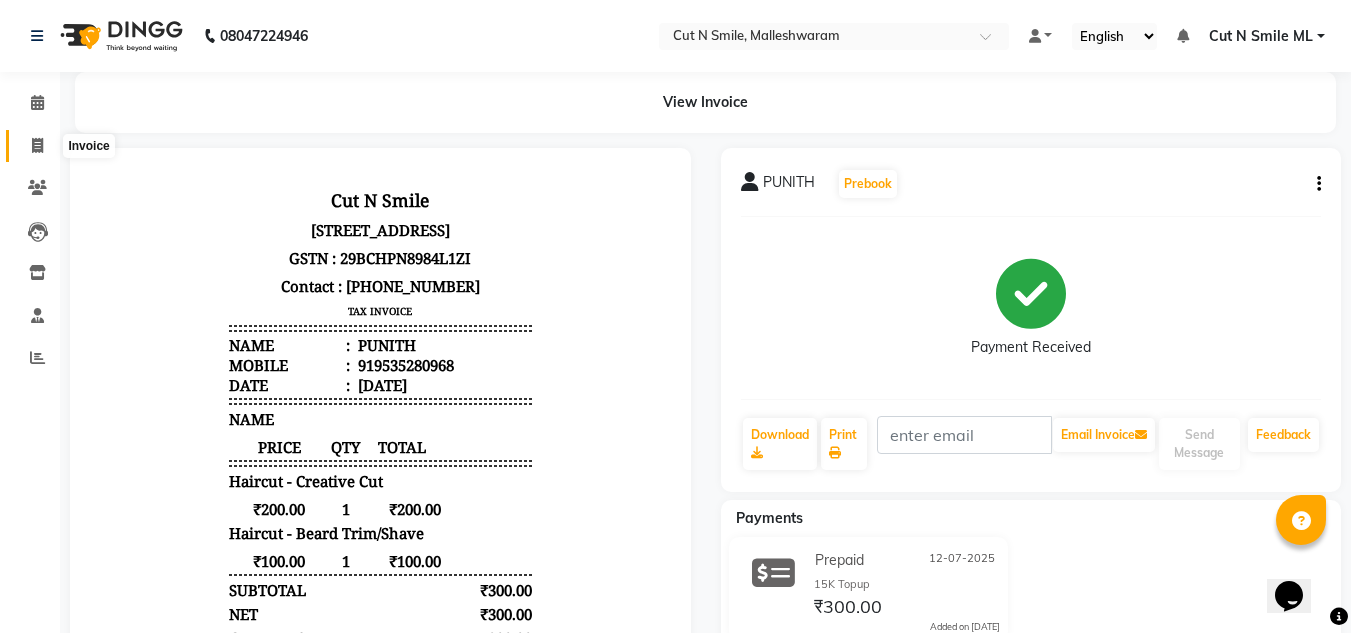 click 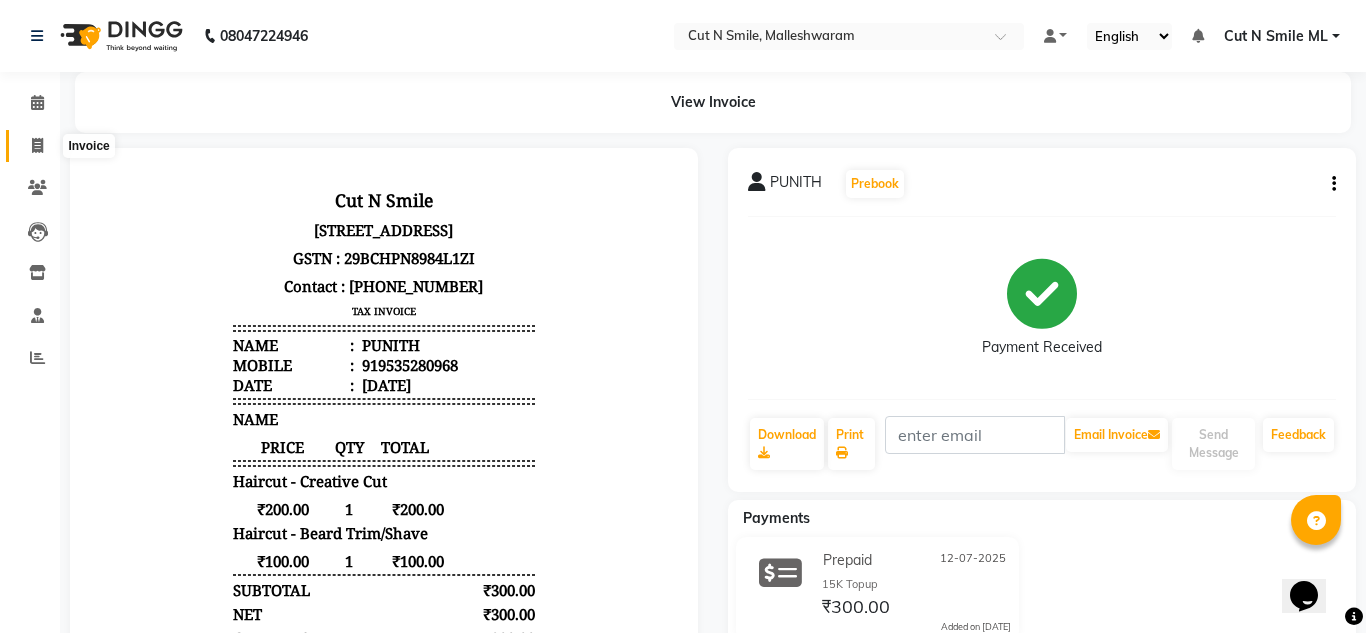 select on "service" 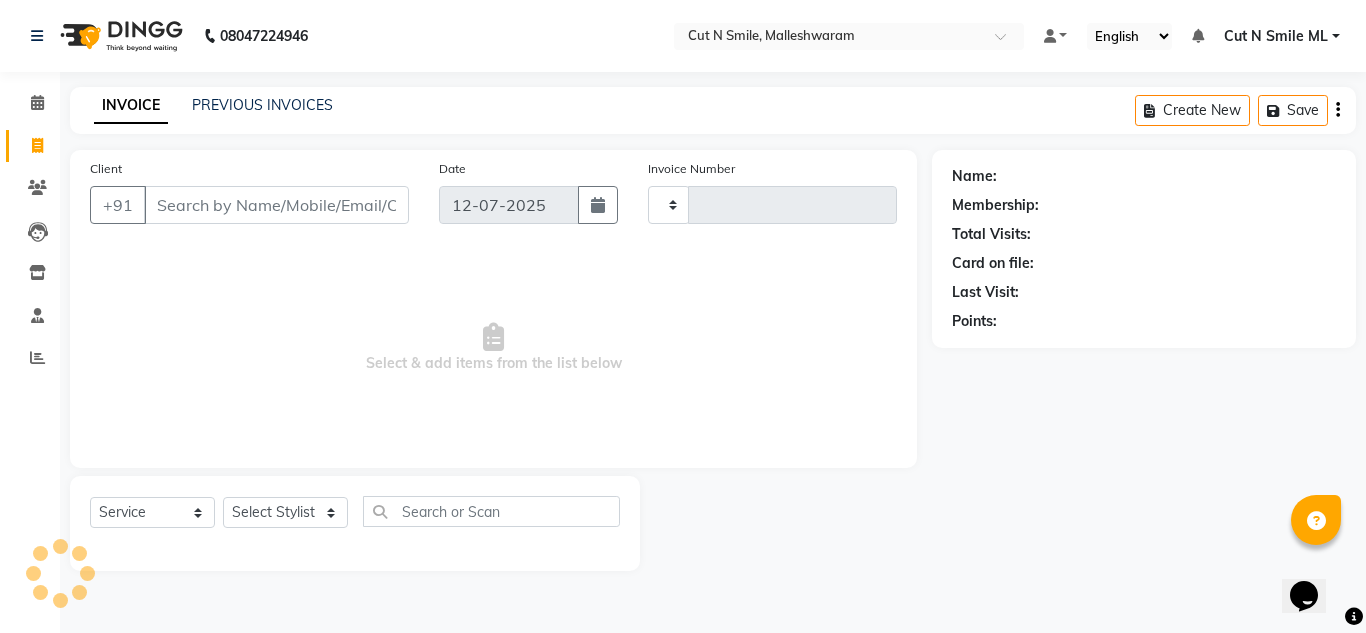 type on "152" 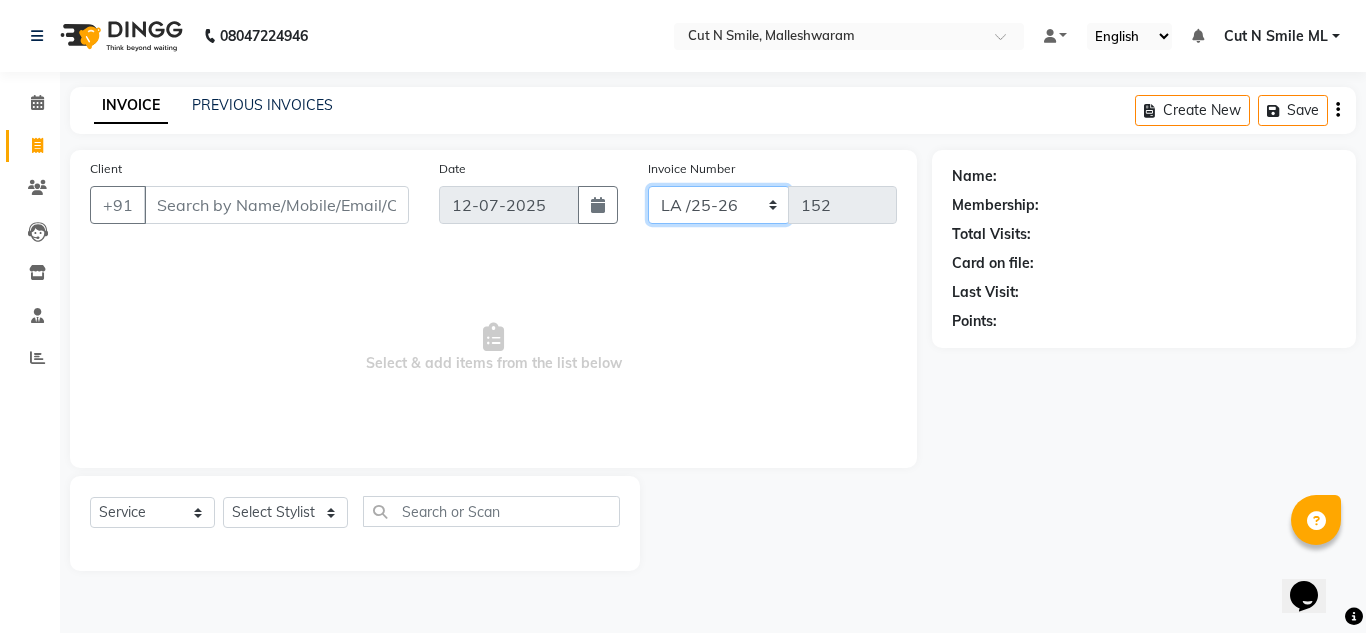 click on "NW/25-26 SW/2025-26 NA/2025-26 VN/25-26 LA /25-26" 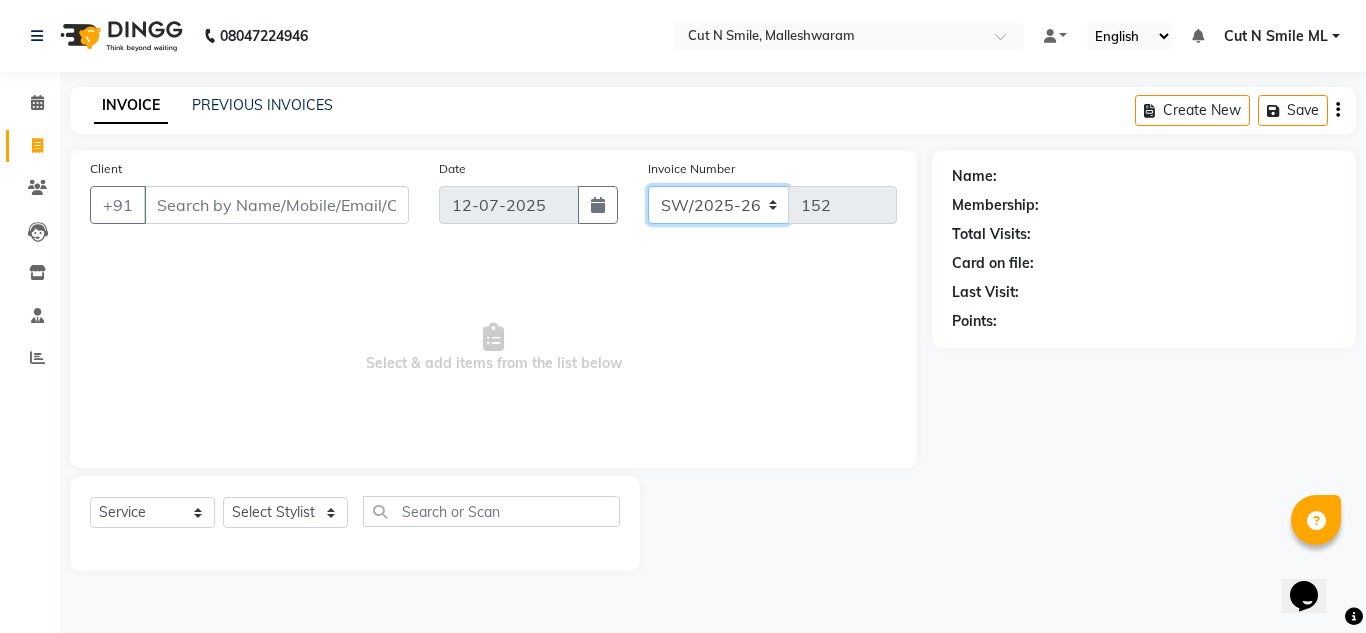 click on "NW/25-26 SW/2025-26 NA/2025-26 VN/25-26 LA /25-26" 